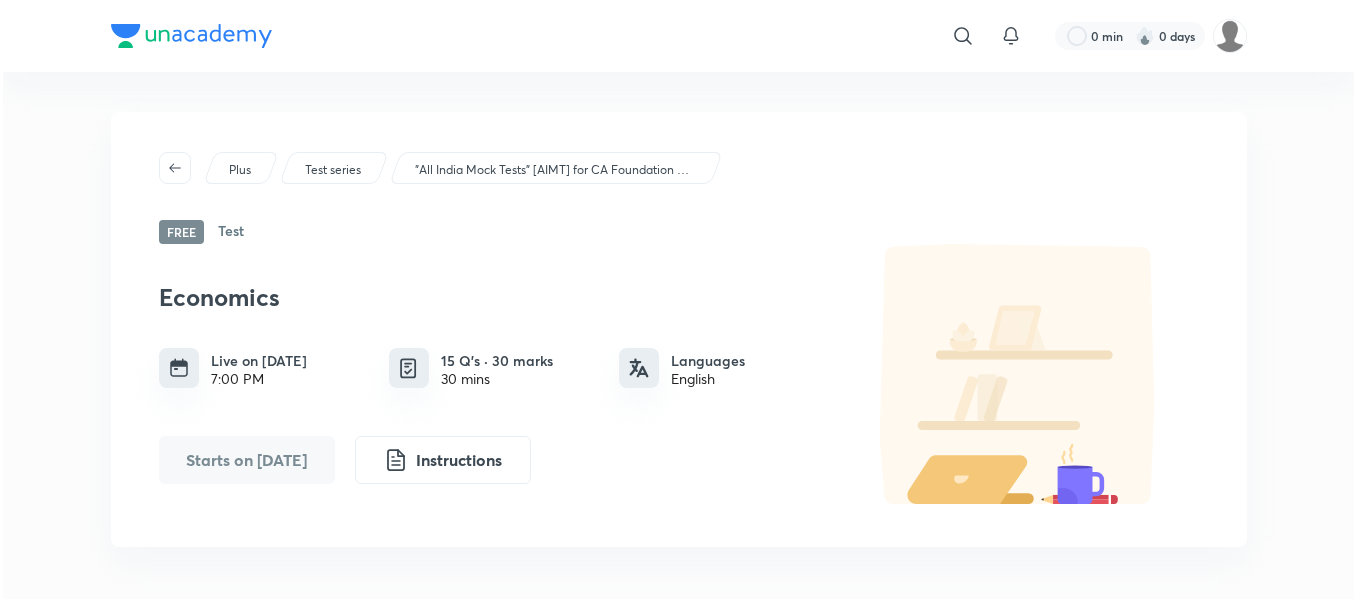 scroll, scrollTop: 0, scrollLeft: 0, axis: both 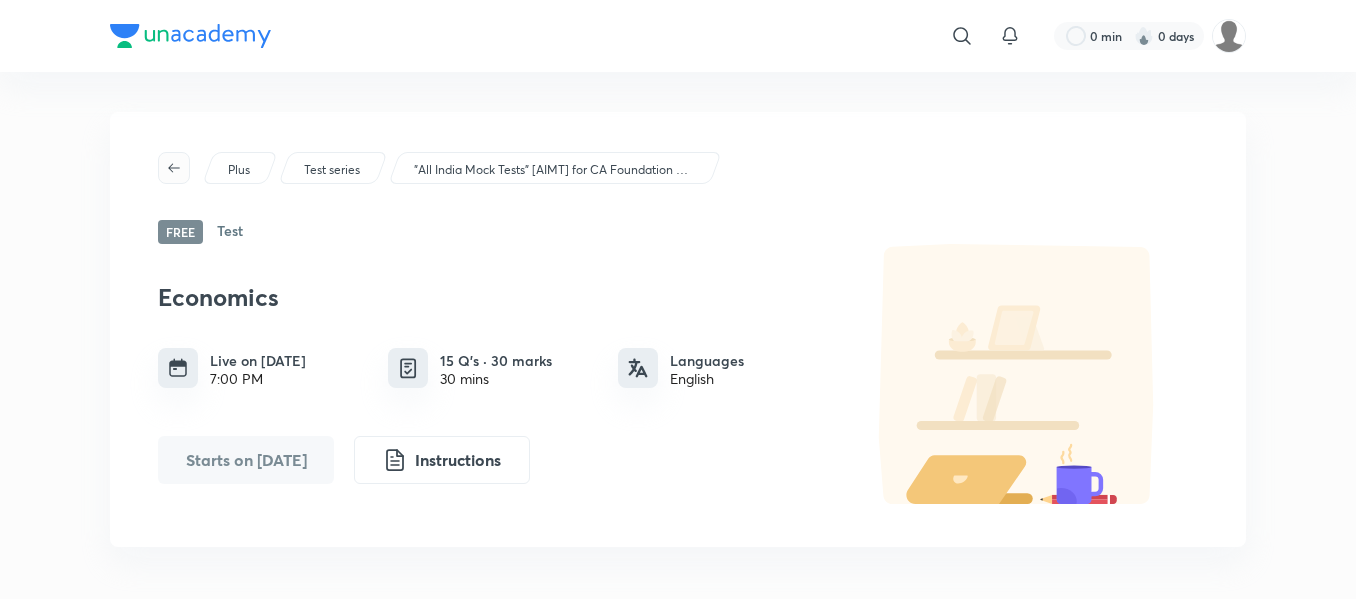 click at bounding box center [174, 168] 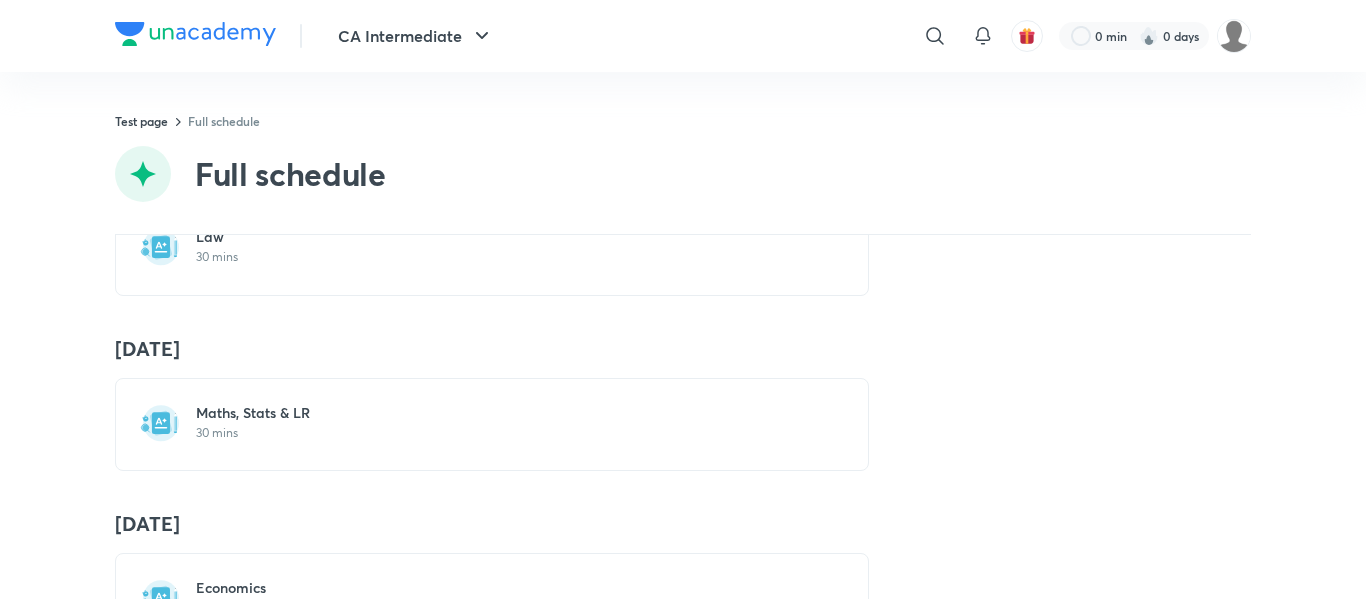 scroll, scrollTop: 10016, scrollLeft: 0, axis: vertical 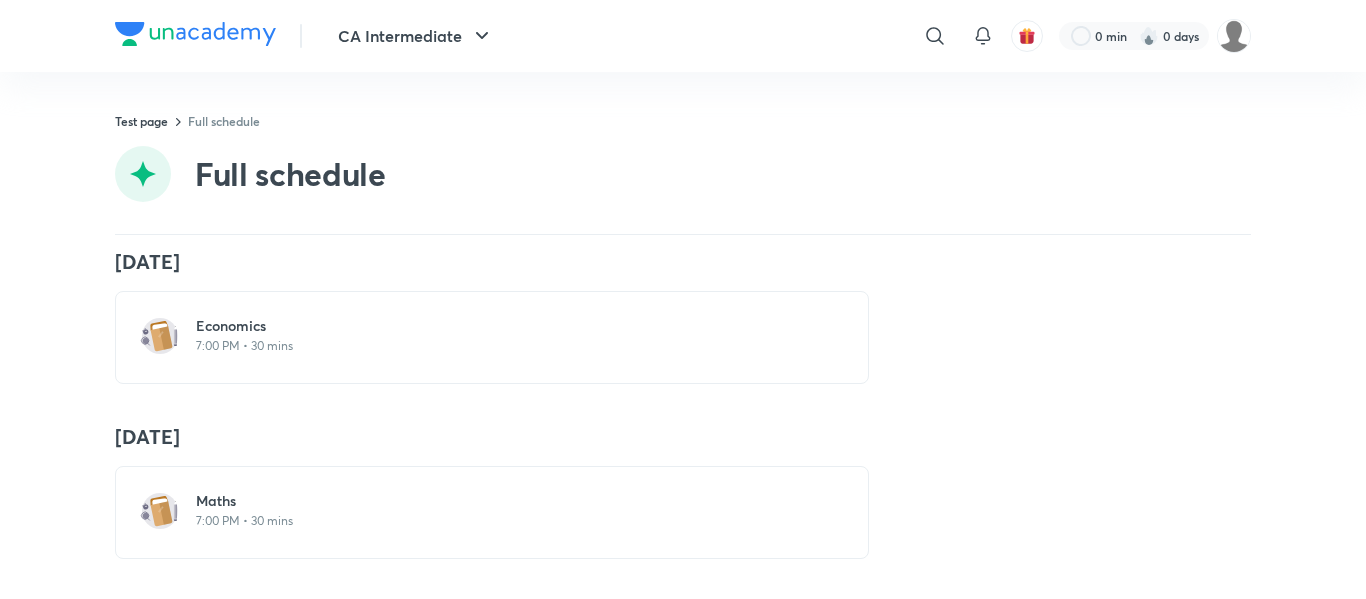 click on "Maths" at bounding box center (504, 501) 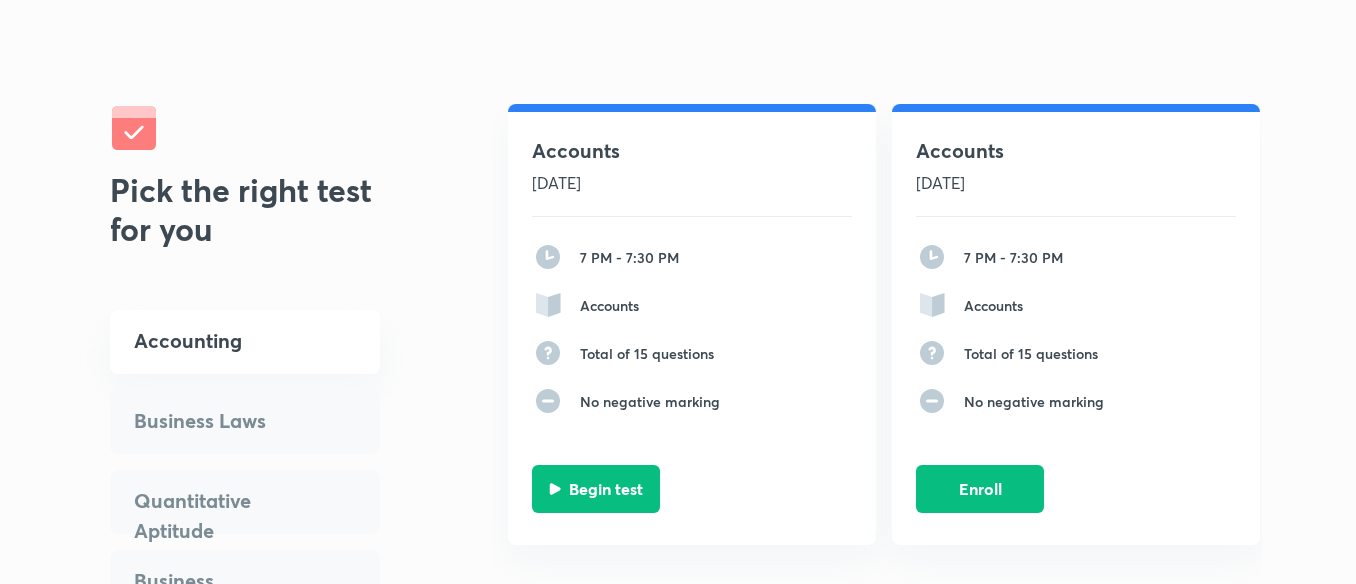 scroll, scrollTop: 1576, scrollLeft: 0, axis: vertical 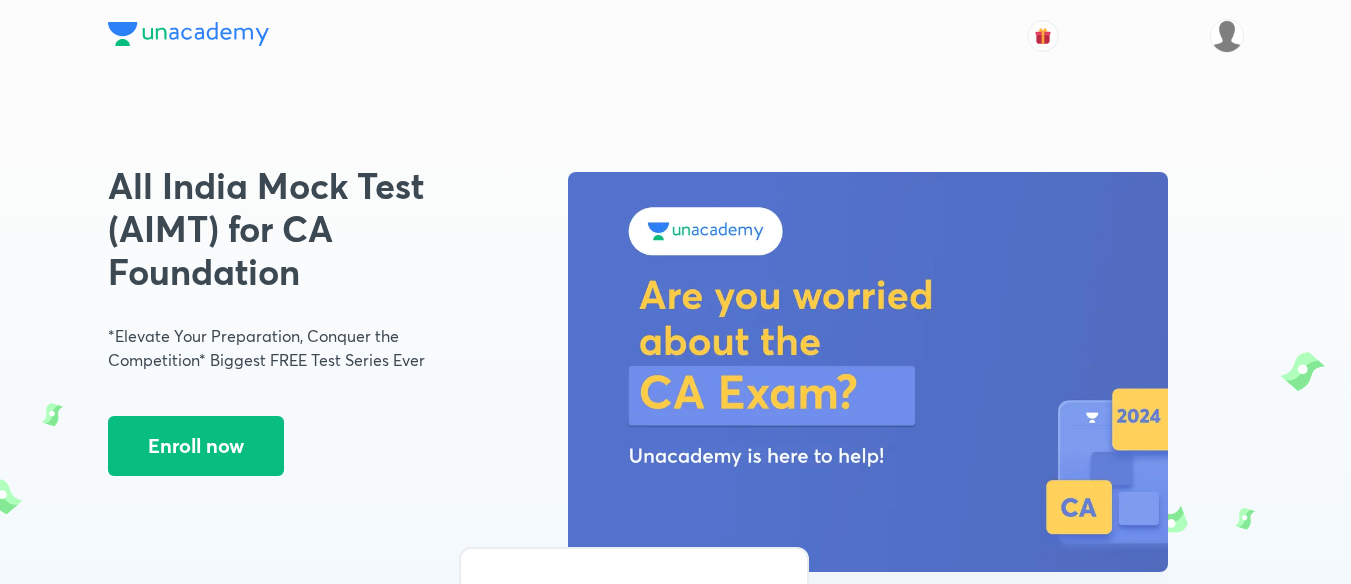 click on "Business Laws" at bounding box center [223, 1997] 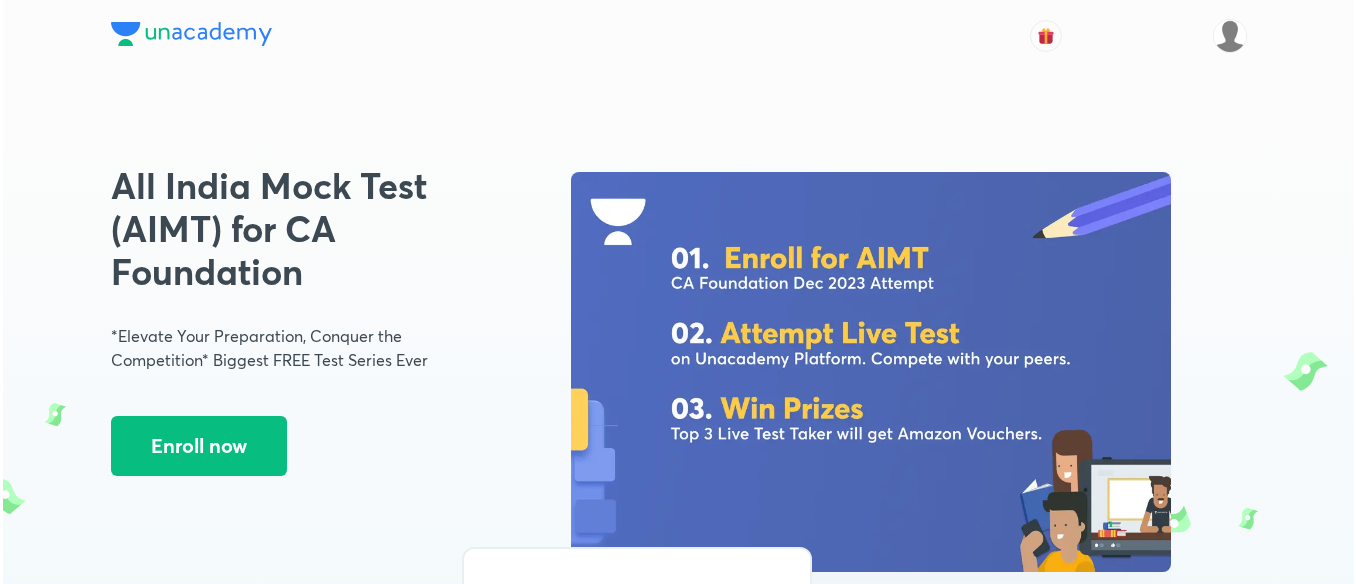 scroll, scrollTop: 1600, scrollLeft: 0, axis: vertical 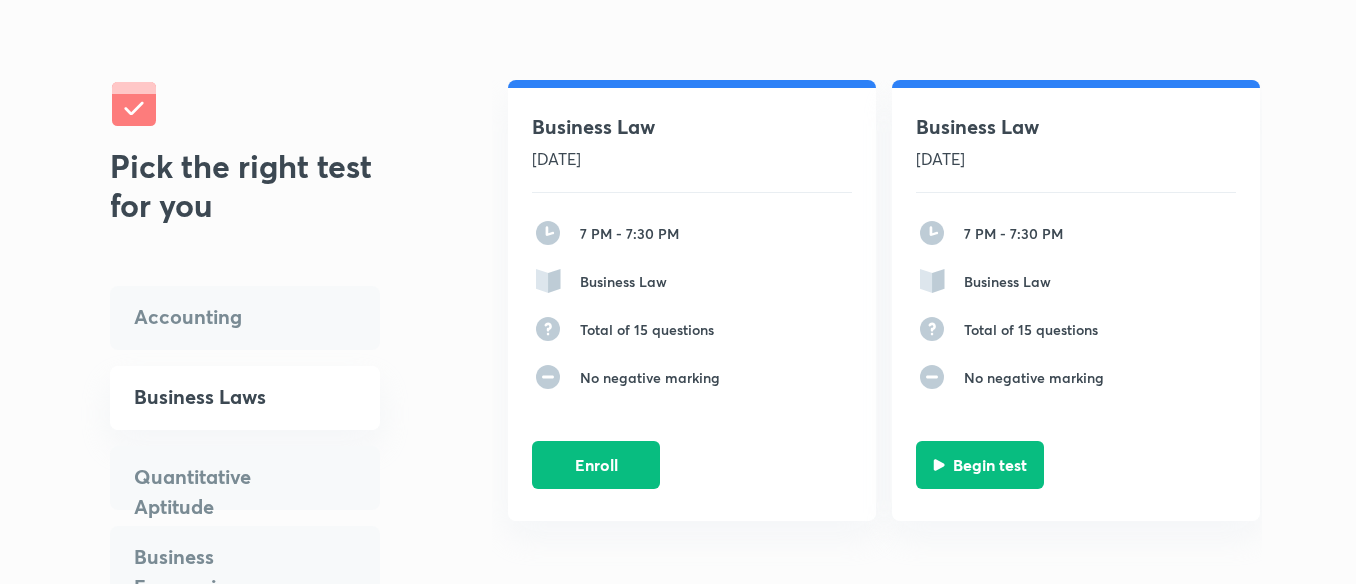 click on "Quantitative Aptitude" at bounding box center [225, 492] 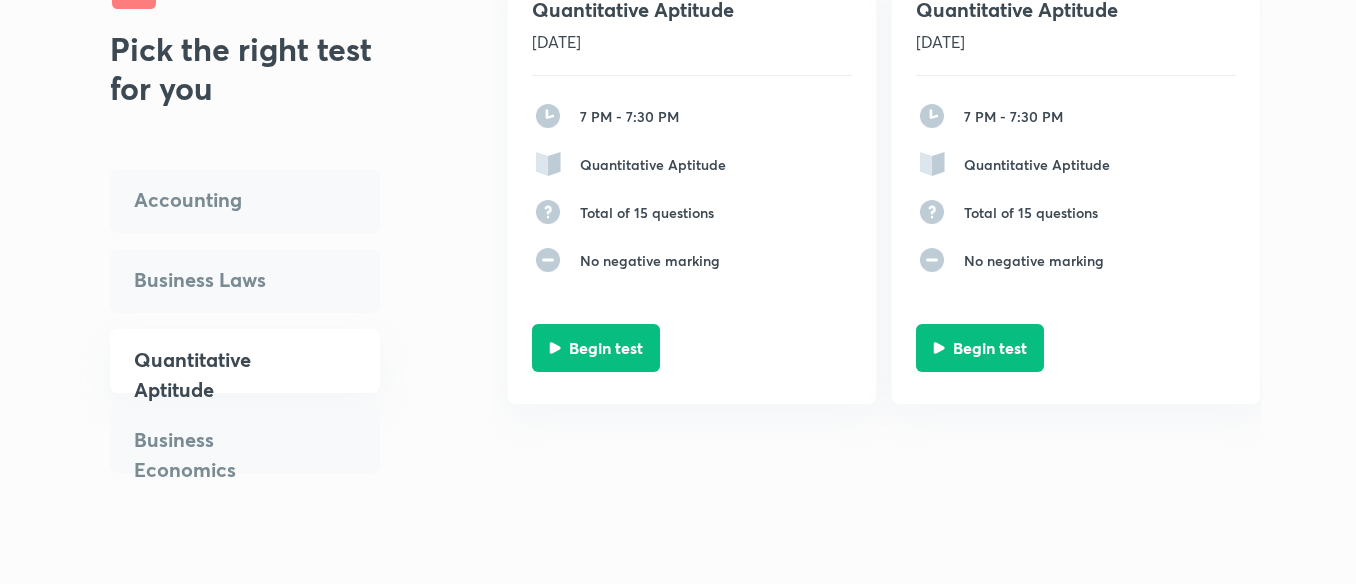 scroll, scrollTop: 1722, scrollLeft: 0, axis: vertical 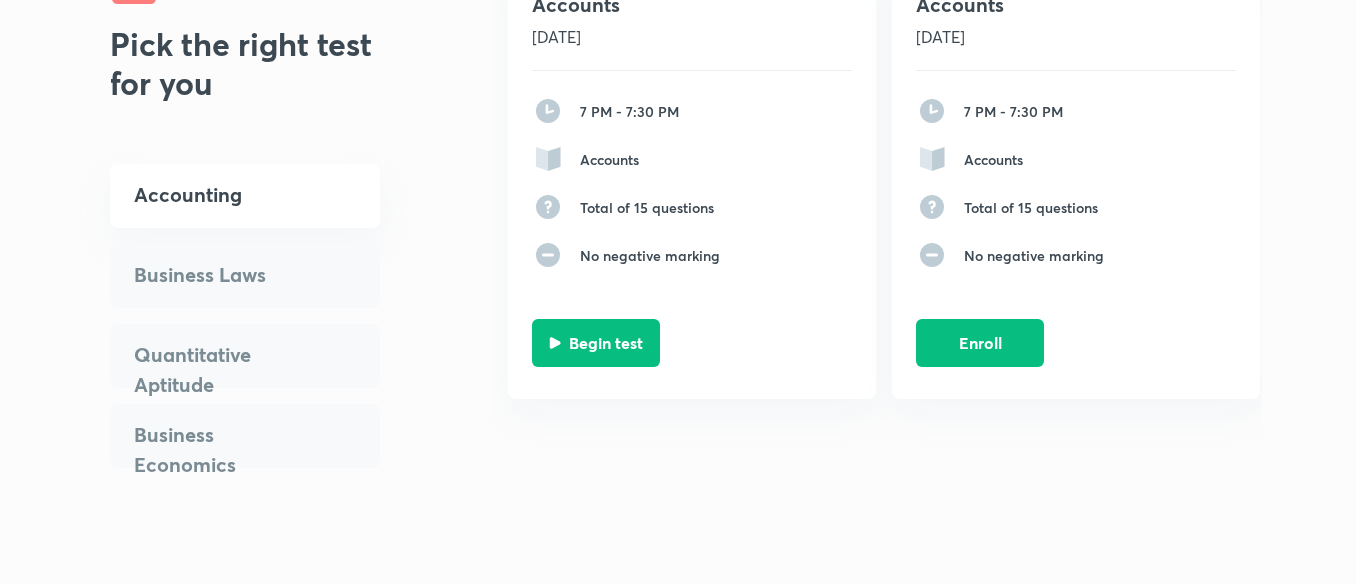 click on "Business Laws" at bounding box center (245, 276) 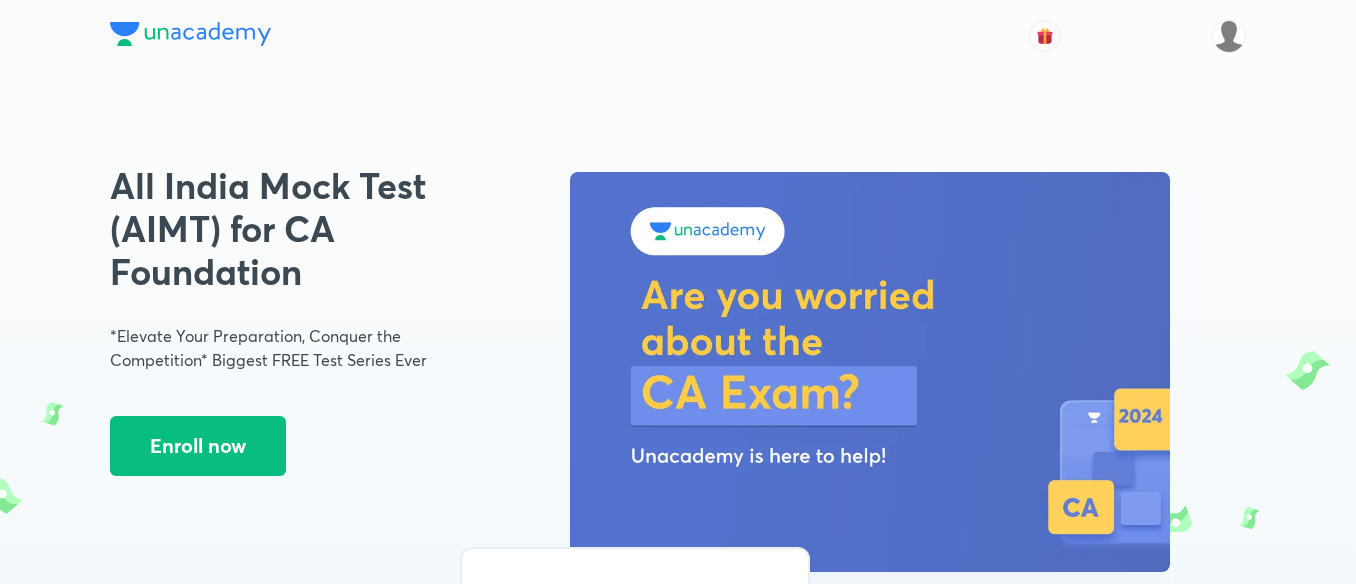scroll, scrollTop: 1722, scrollLeft: 0, axis: vertical 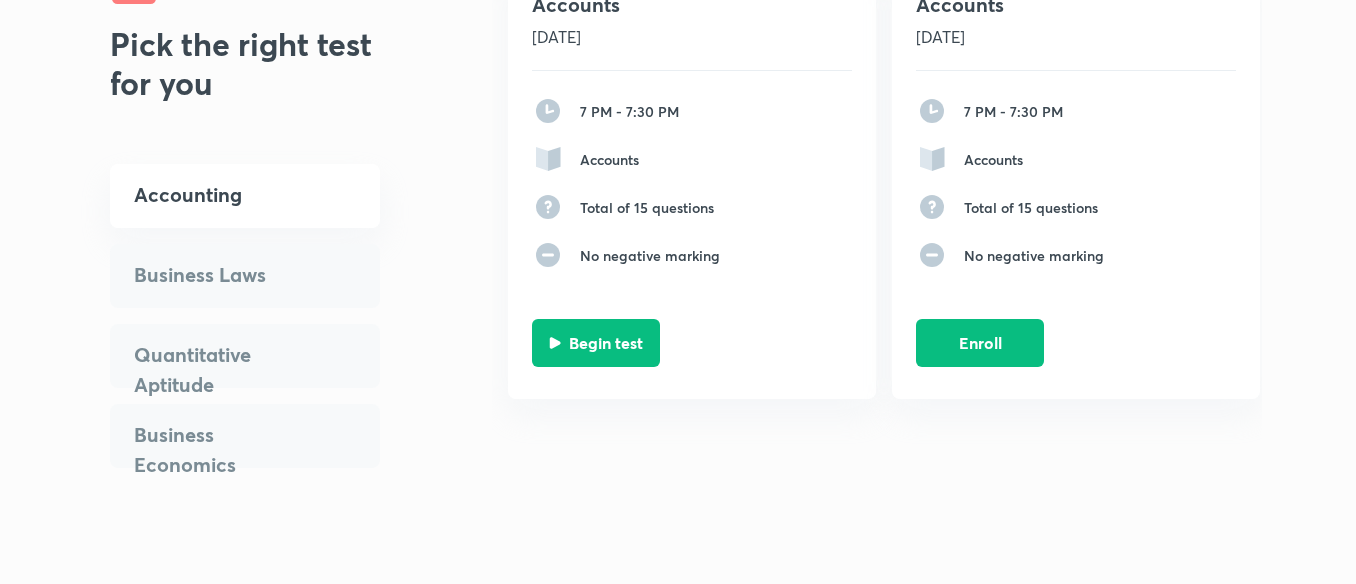 click on "Business Laws" at bounding box center (225, 275) 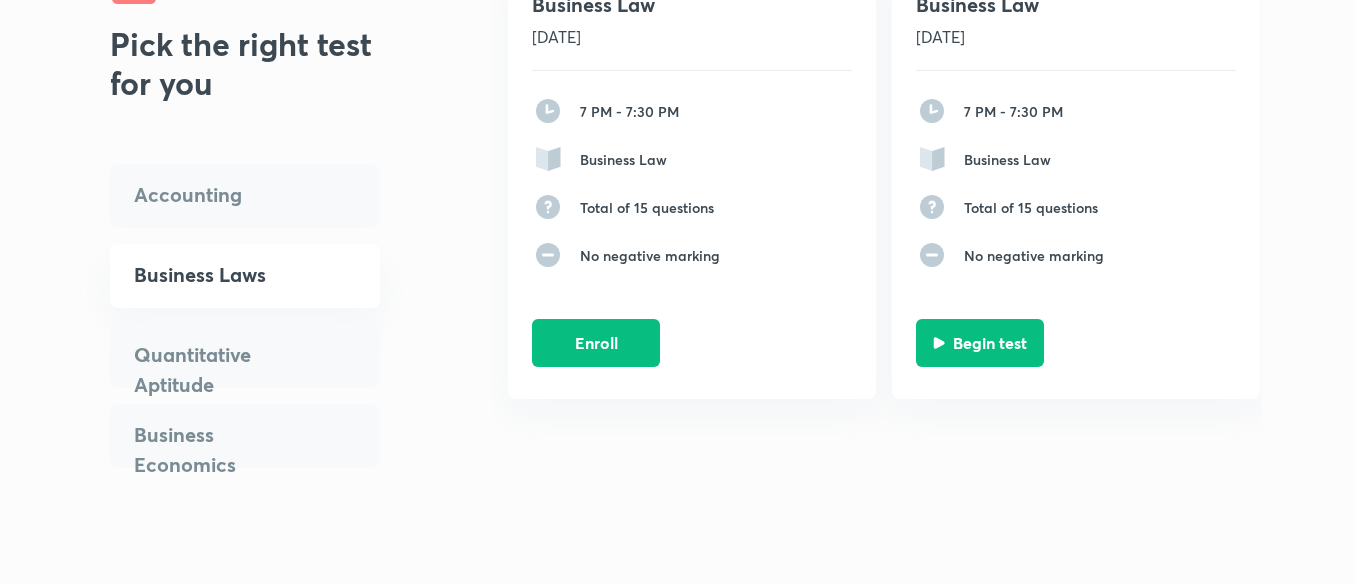 scroll, scrollTop: 1680, scrollLeft: 0, axis: vertical 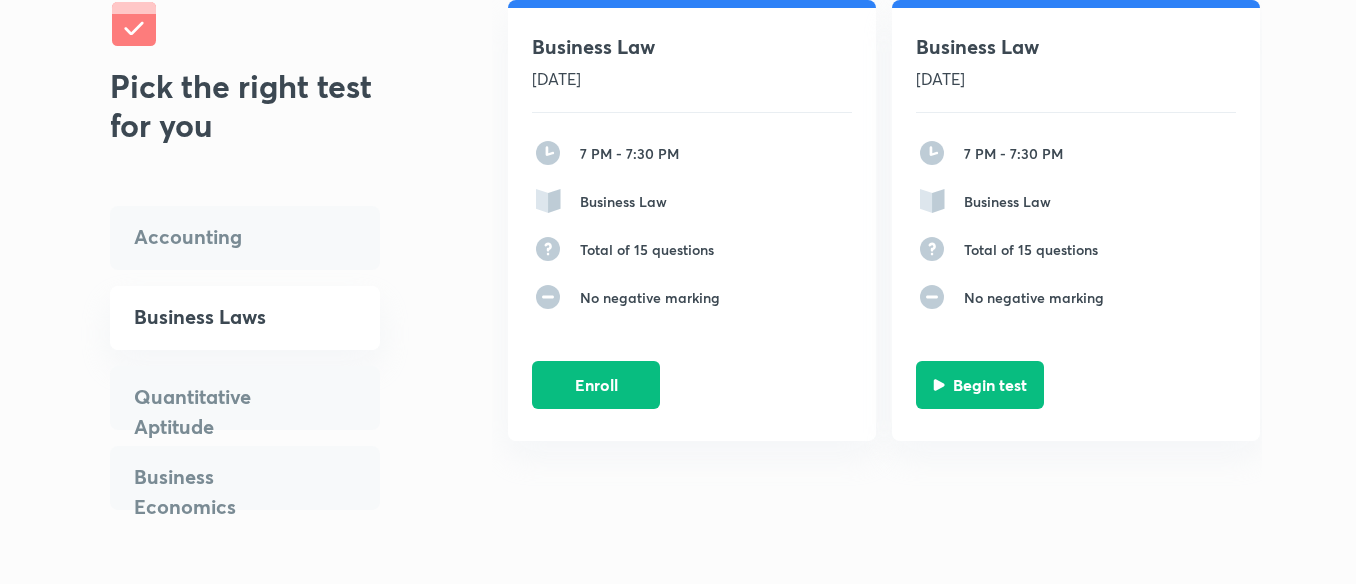 click on "Accounting" at bounding box center [245, 238] 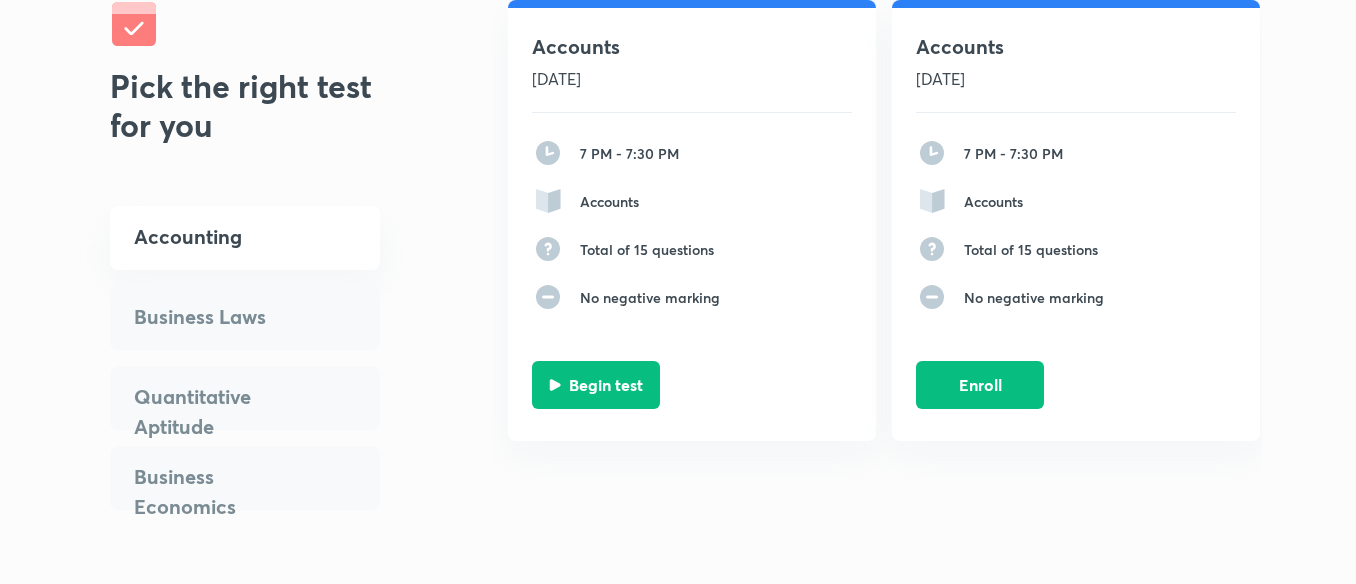 scroll, scrollTop: 1639, scrollLeft: 0, axis: vertical 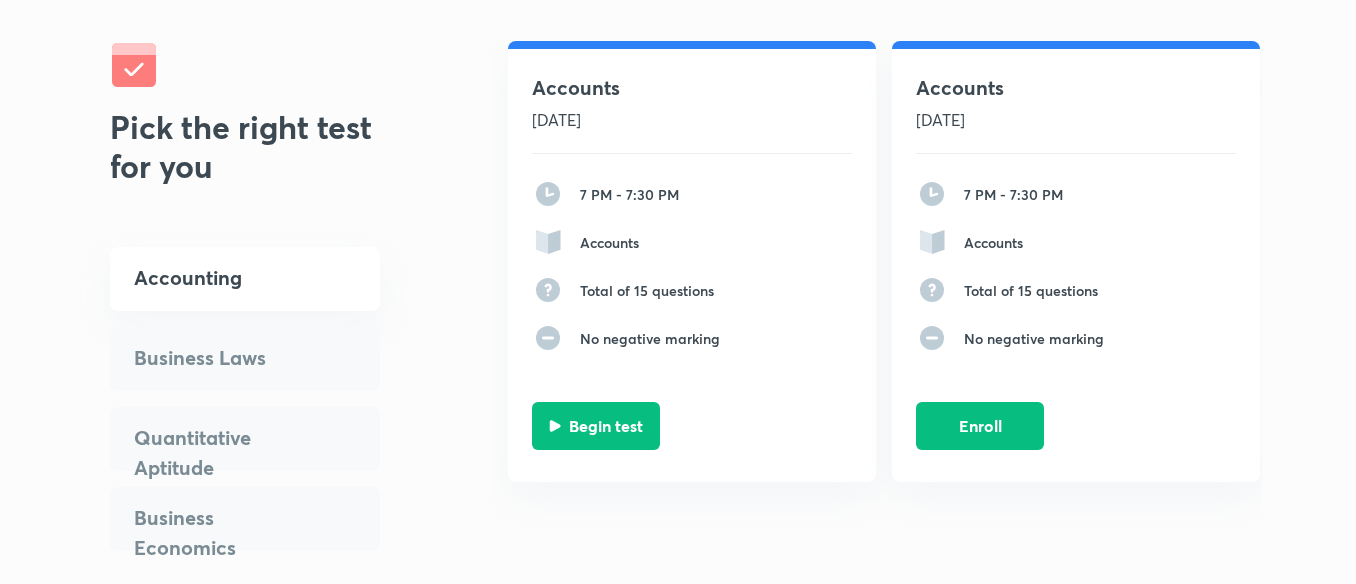 click on "Business Laws" at bounding box center [225, 358] 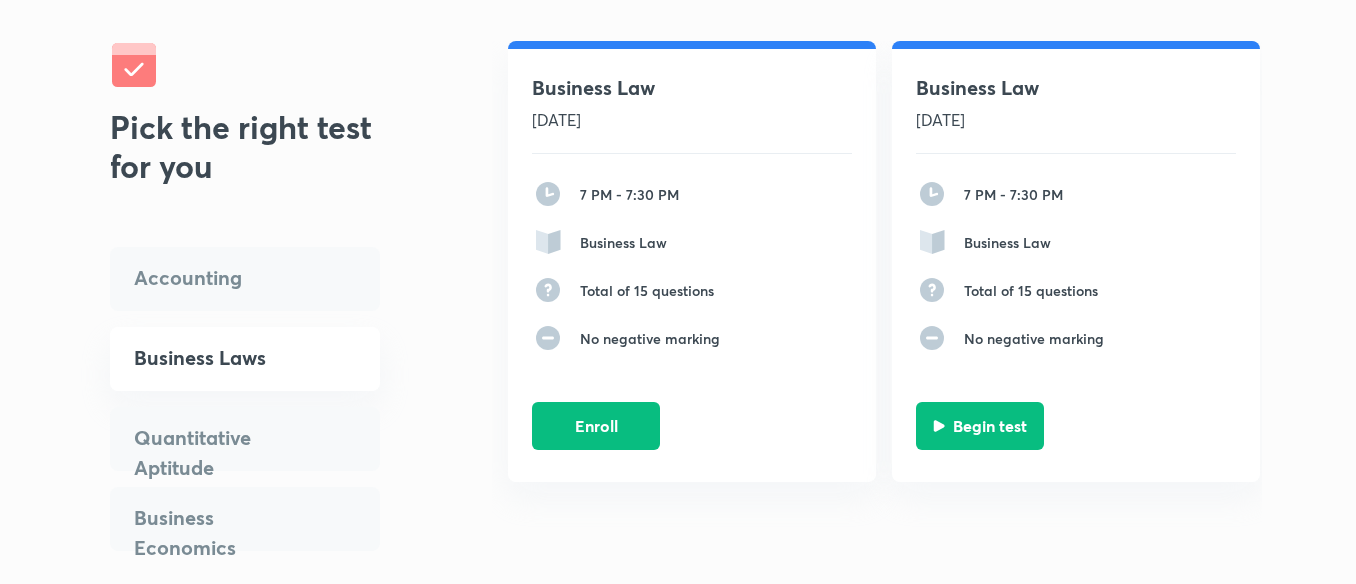 click on "Business Laws" at bounding box center [245, 367] 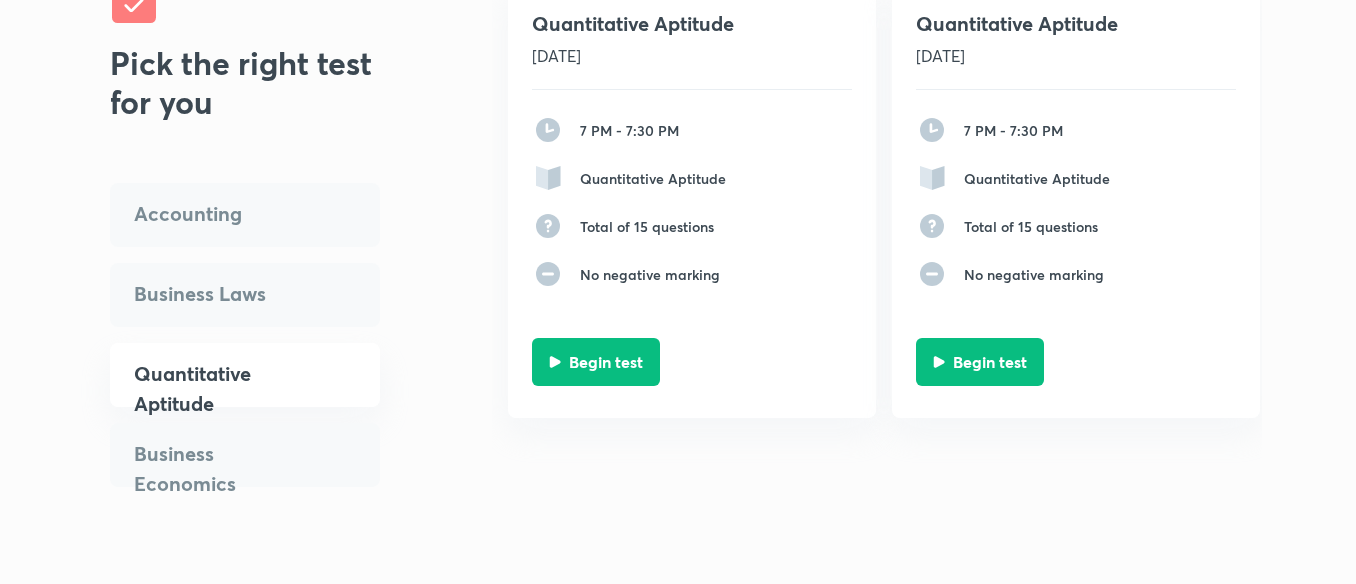 scroll, scrollTop: 1704, scrollLeft: 0, axis: vertical 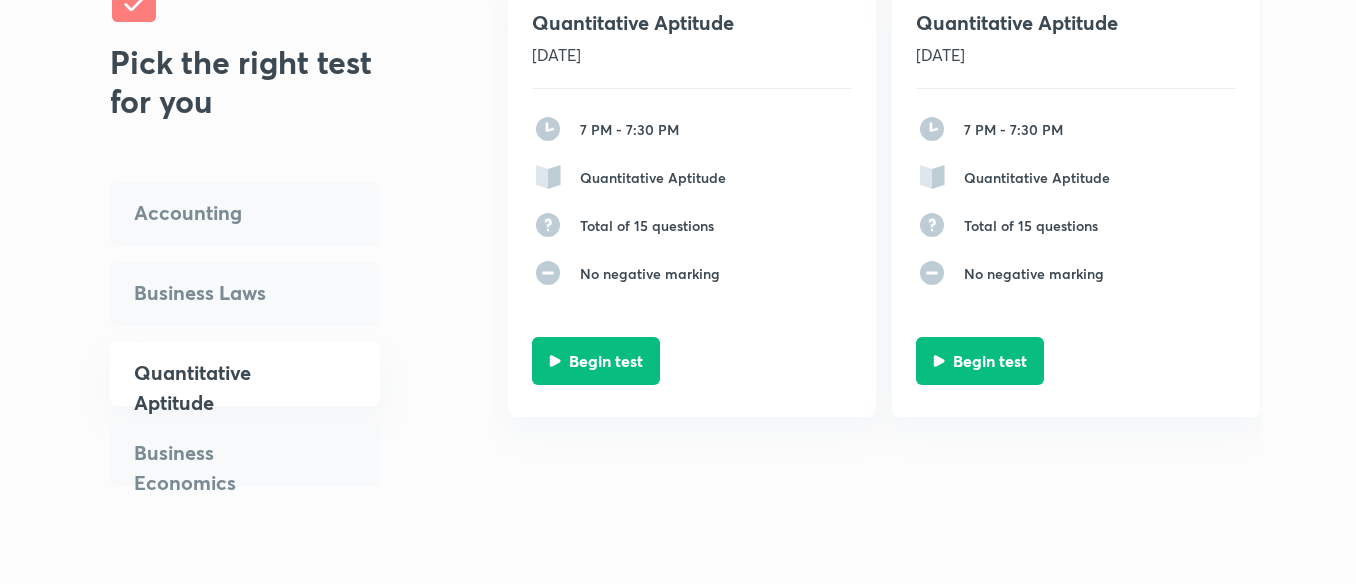 click on "Business Economics" at bounding box center [225, 468] 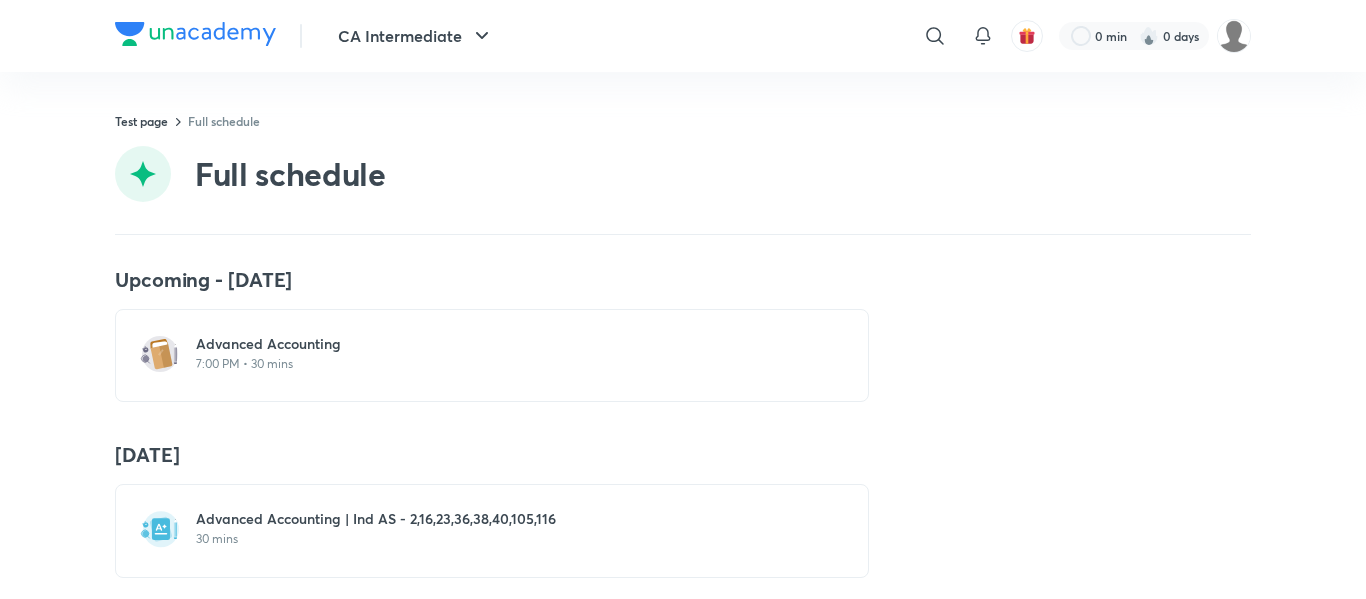 scroll, scrollTop: 0, scrollLeft: 0, axis: both 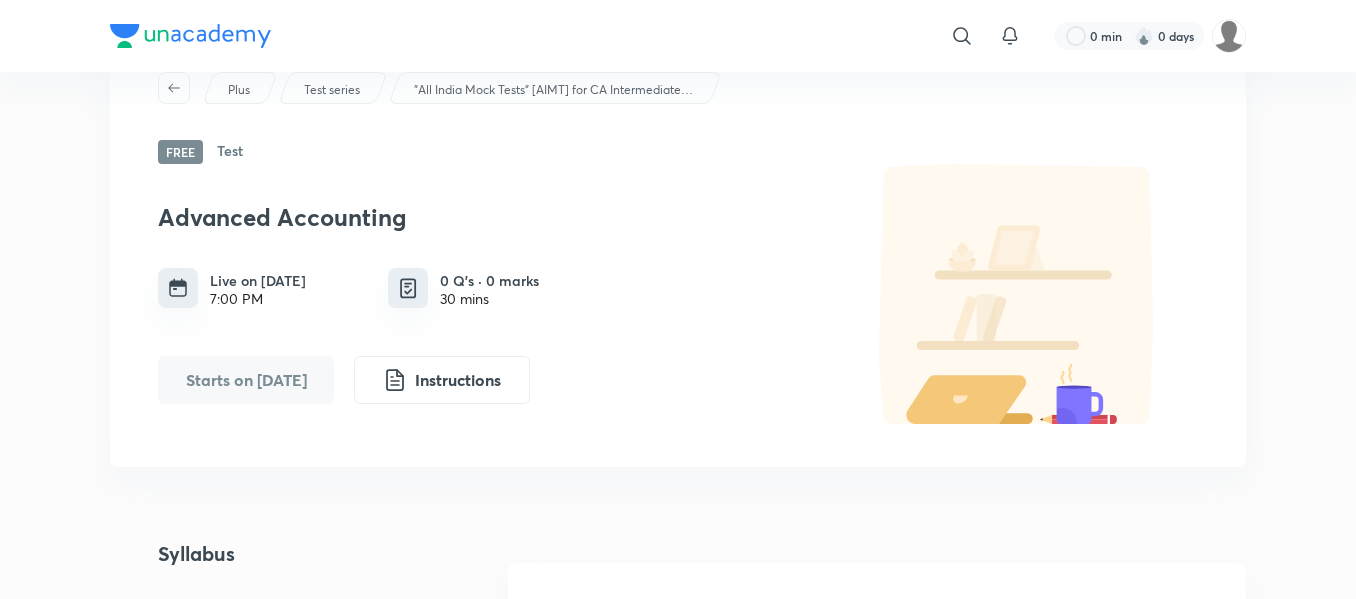 click on "​ 0 min 0 days" at bounding box center [678, 36] 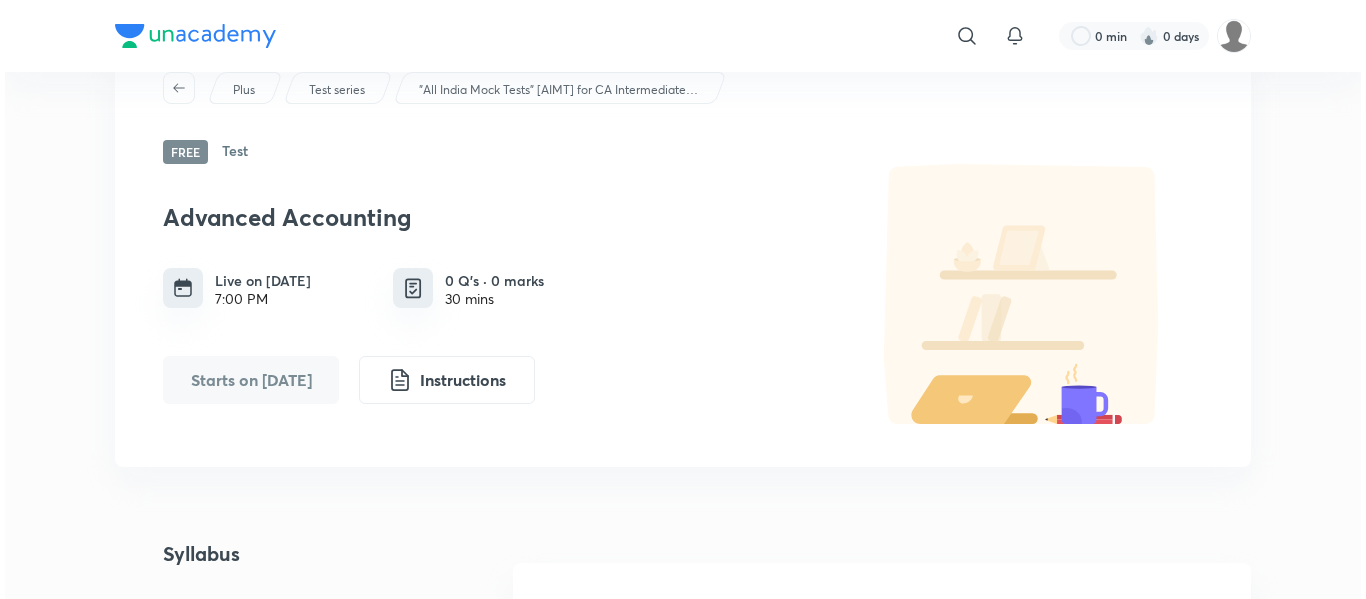 scroll, scrollTop: 0, scrollLeft: 0, axis: both 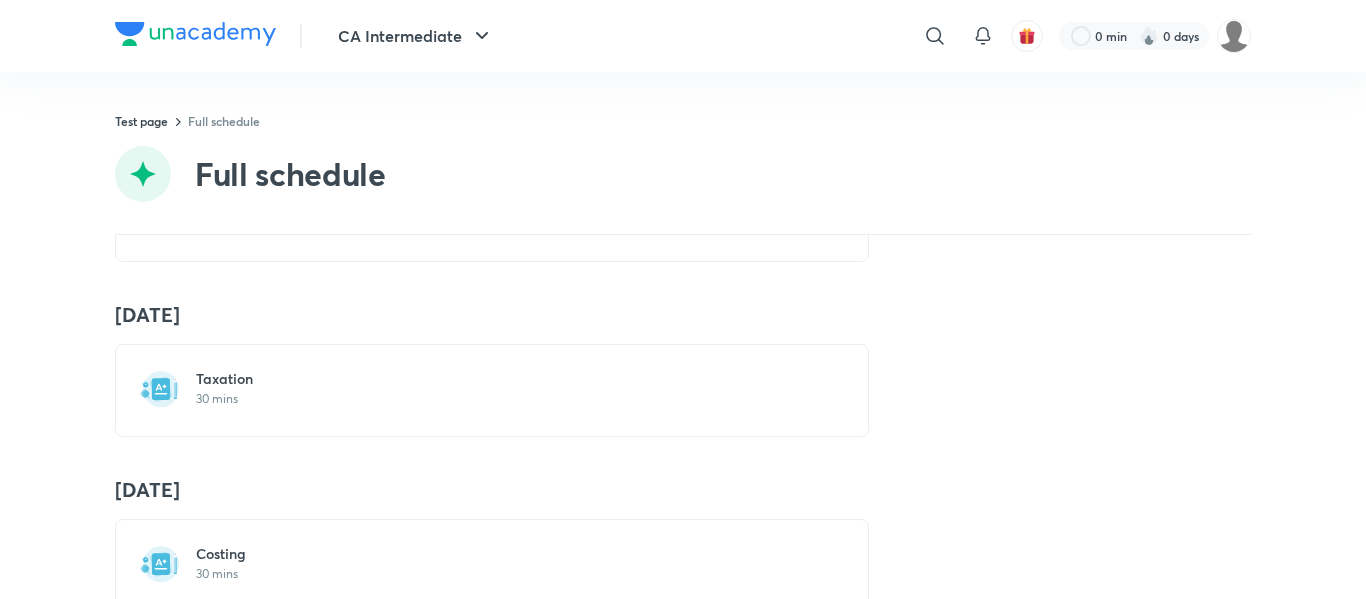 click on "Taxation" at bounding box center [504, 379] 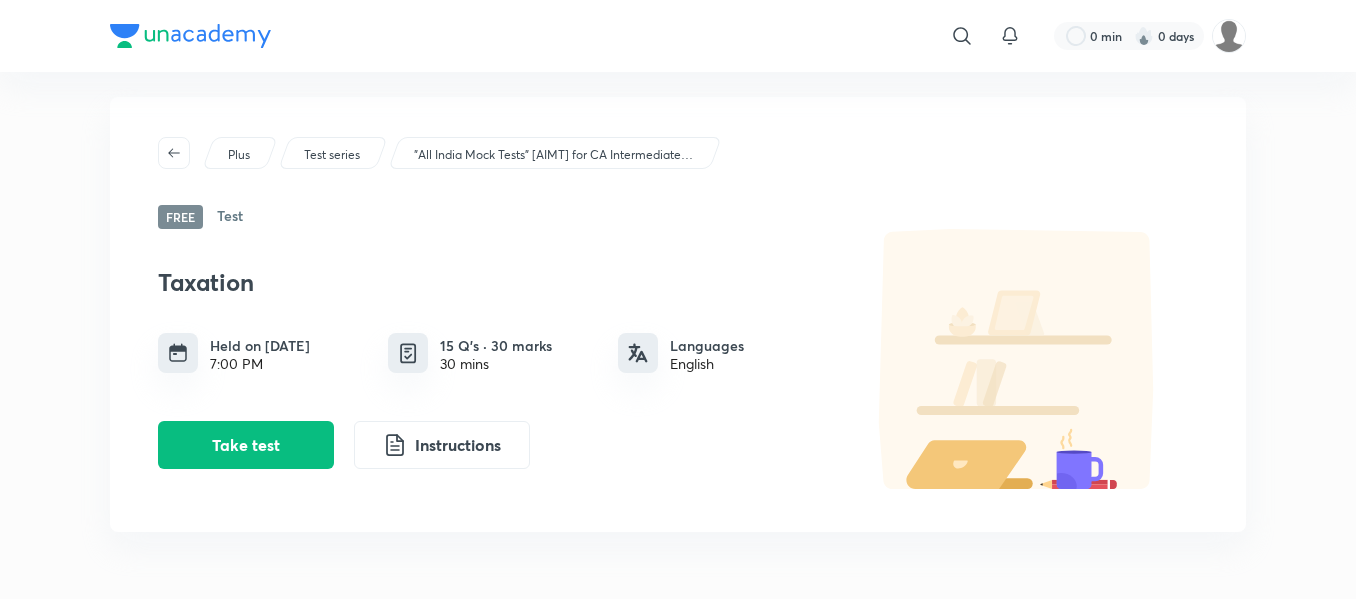 scroll, scrollTop: 16, scrollLeft: 0, axis: vertical 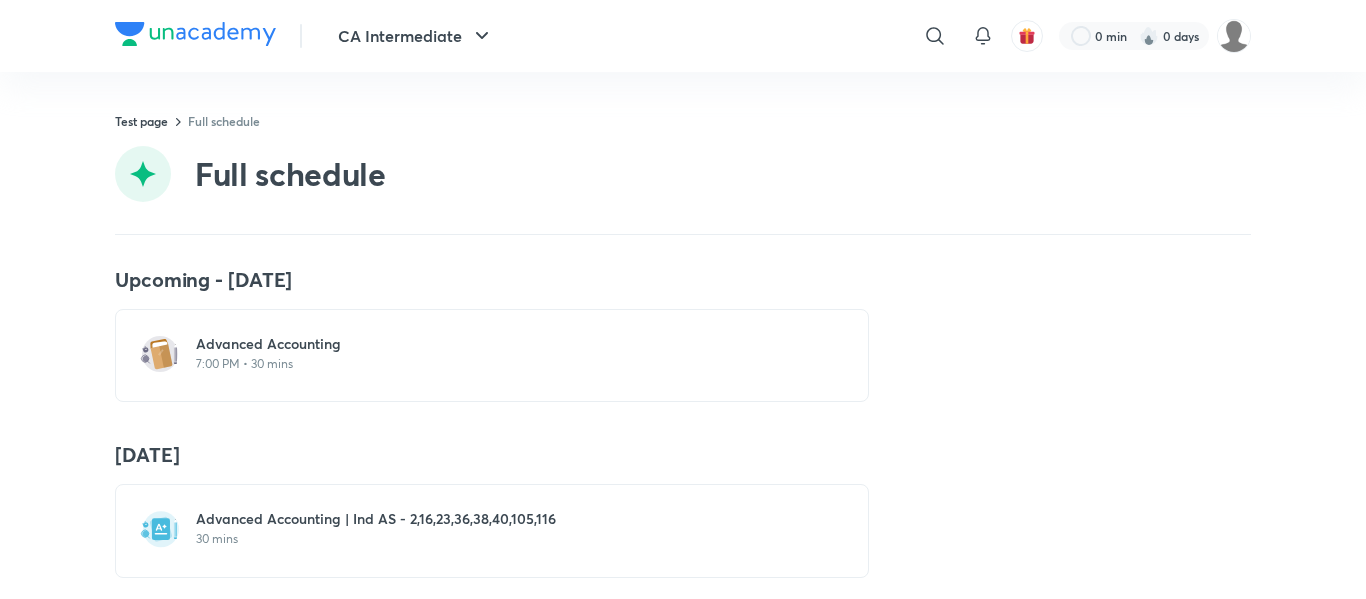 click on "Advanced Accounting" at bounding box center [504, 344] 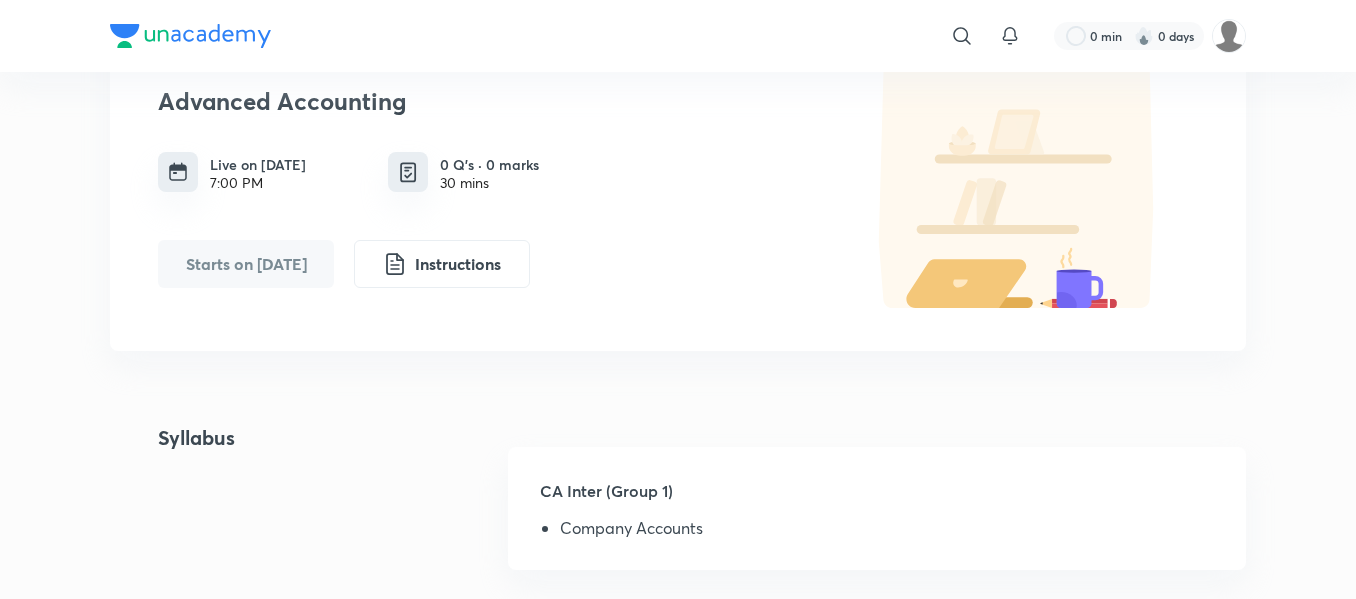 scroll, scrollTop: 0, scrollLeft: 0, axis: both 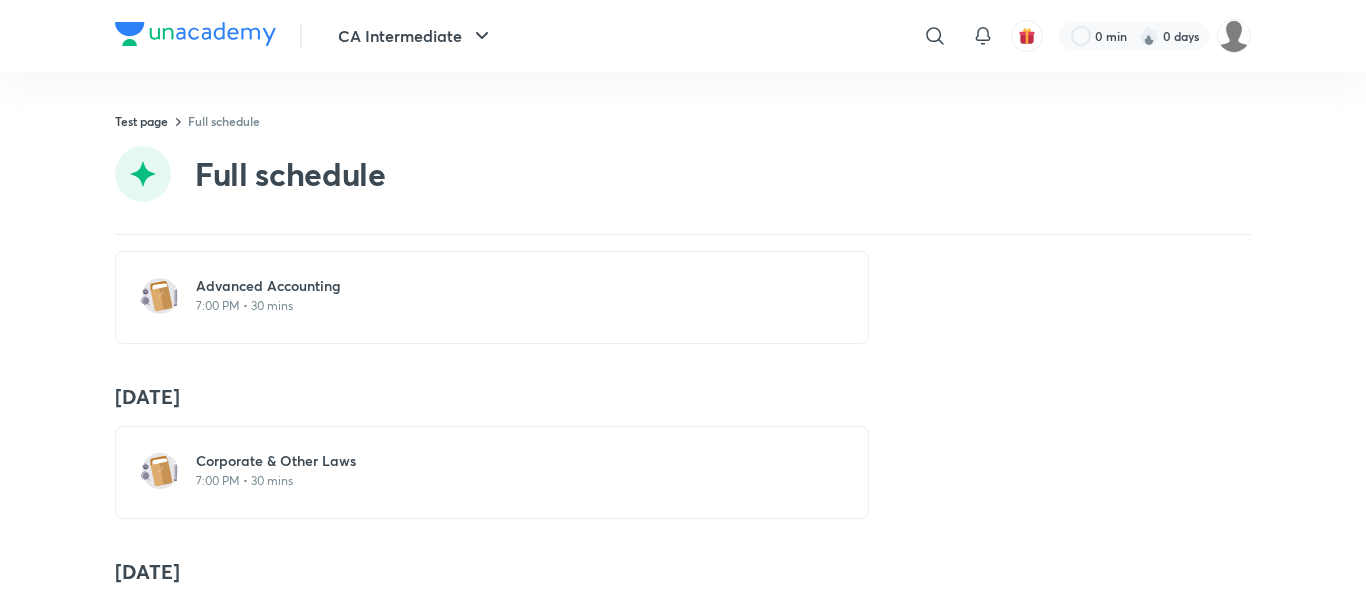 click on "Corporate & Other Laws" at bounding box center [504, 461] 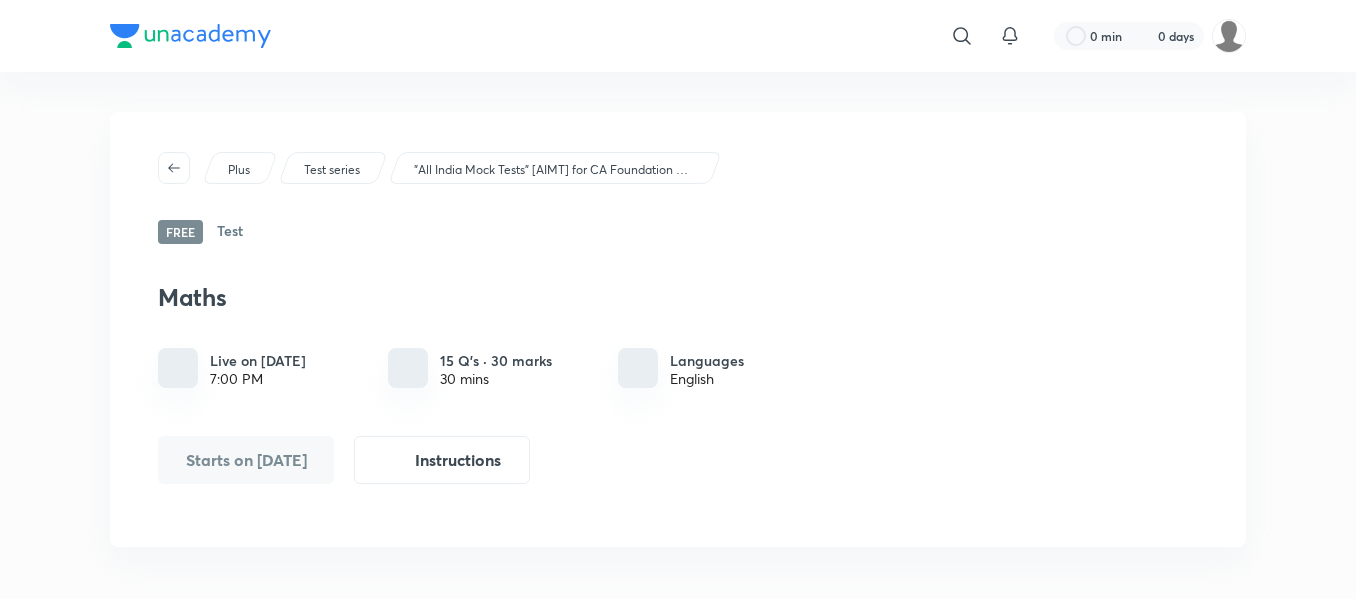 scroll, scrollTop: 0, scrollLeft: 0, axis: both 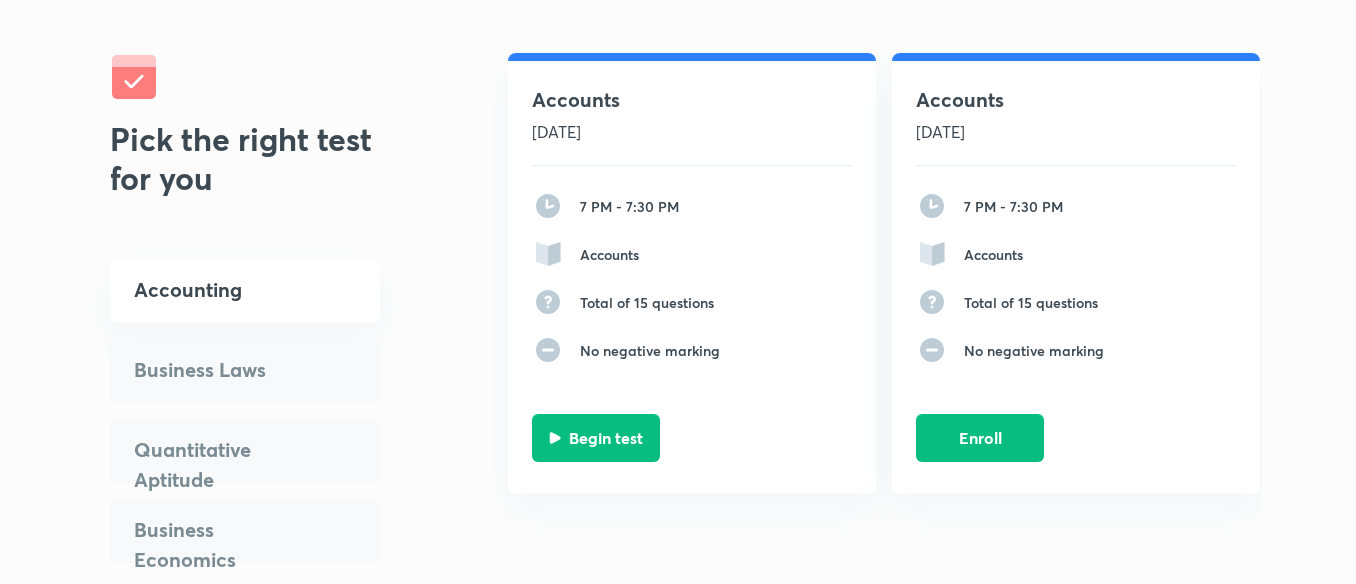 click on "Business Laws" at bounding box center (245, 379) 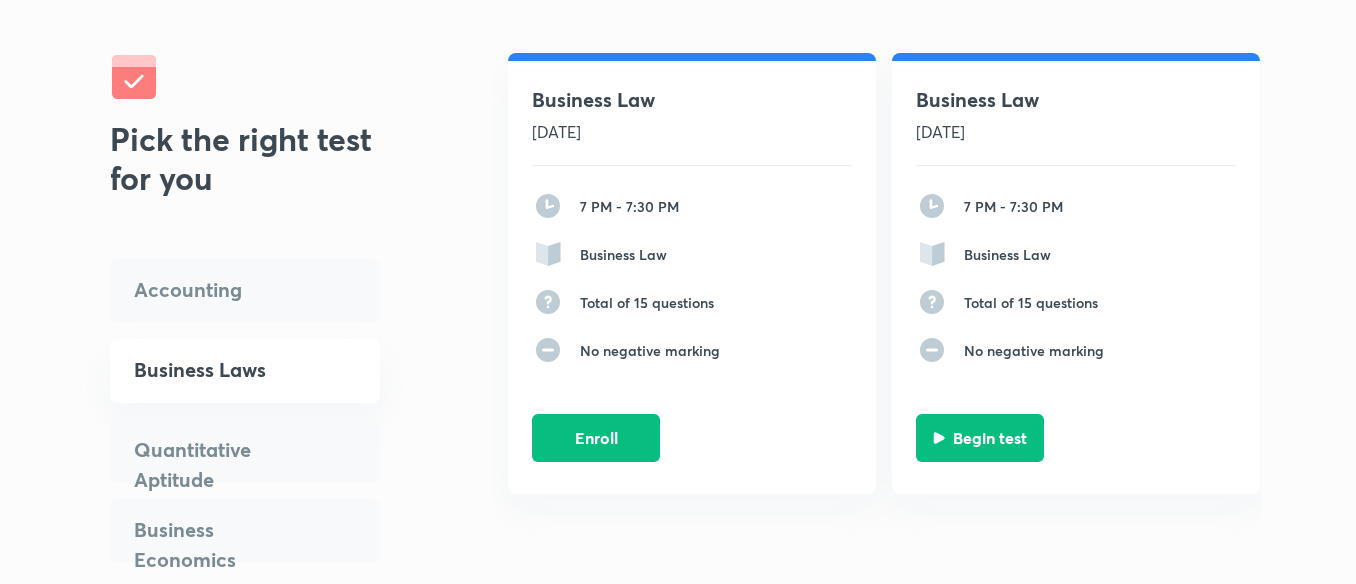 click on "Quantitative Aptitude" at bounding box center (225, 465) 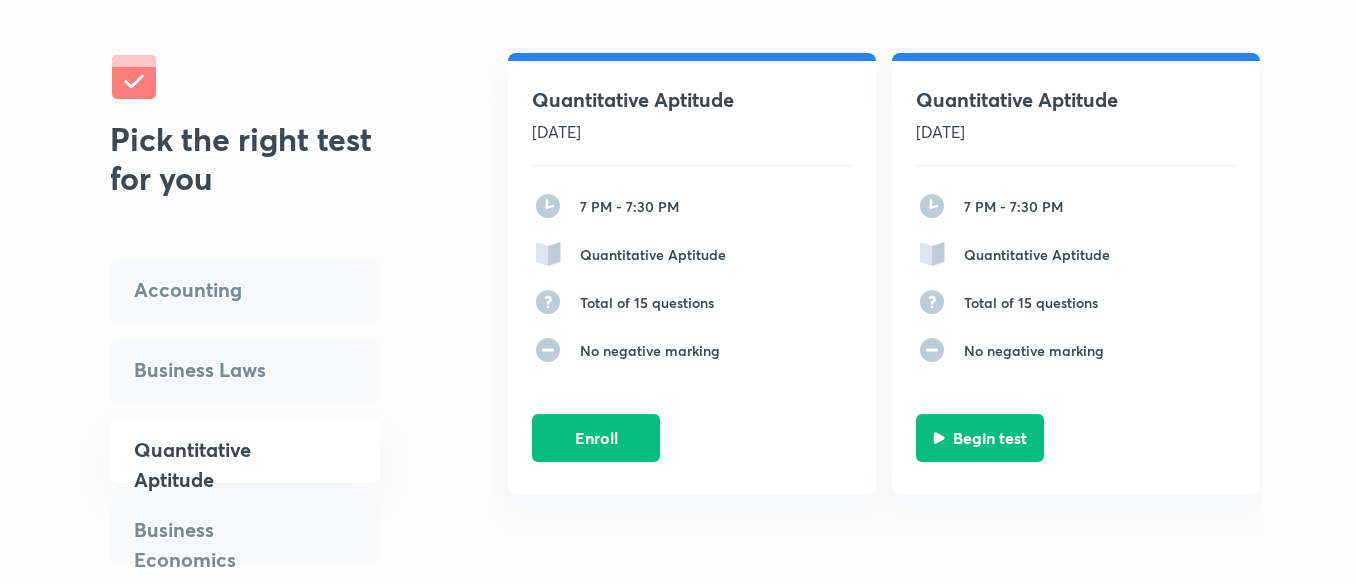 click on "Business Economics" at bounding box center (225, 545) 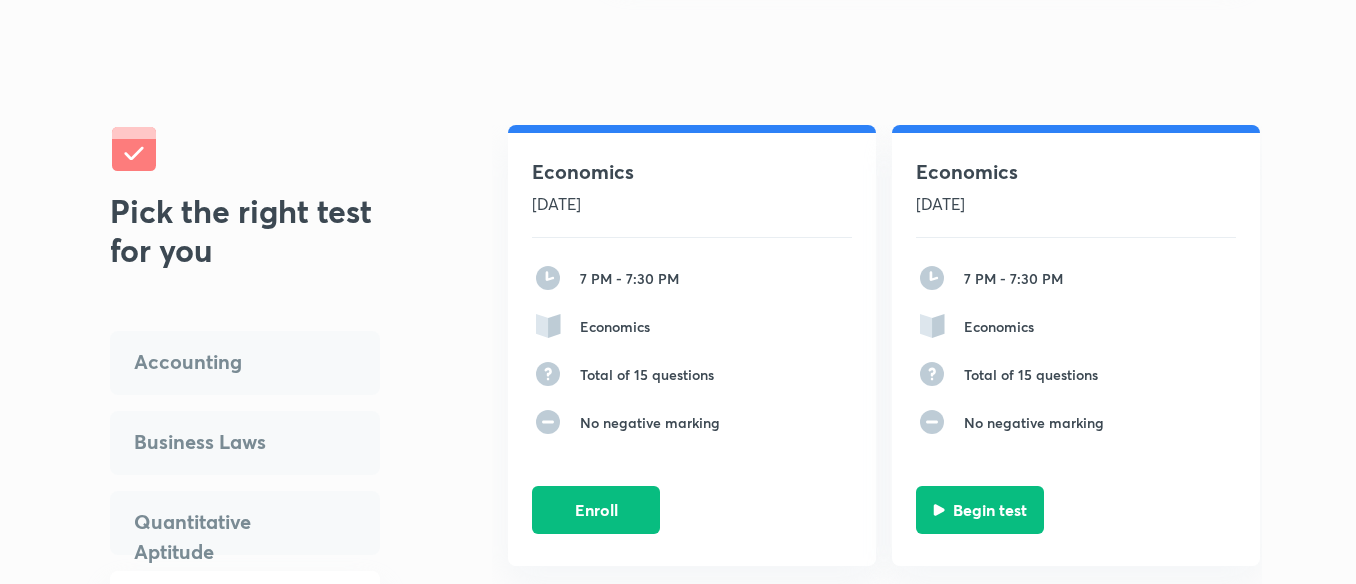 scroll, scrollTop: 1554, scrollLeft: 0, axis: vertical 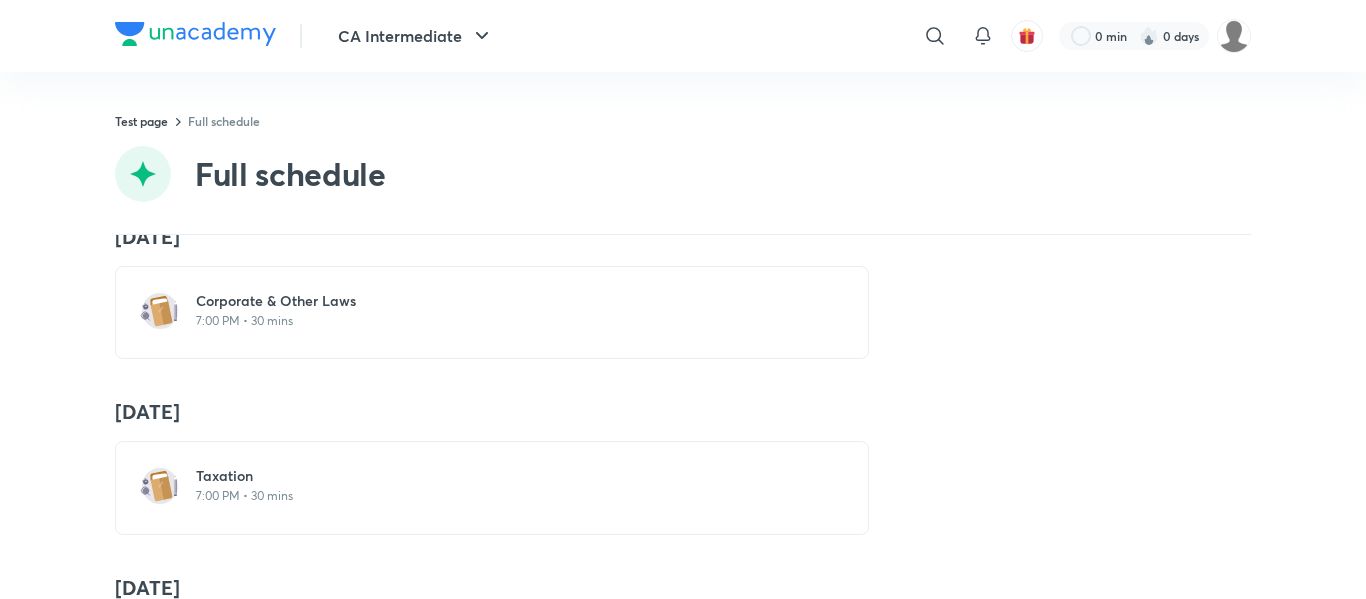 click on "Taxation 7:00 PM •  30 mins" at bounding box center (492, 487) 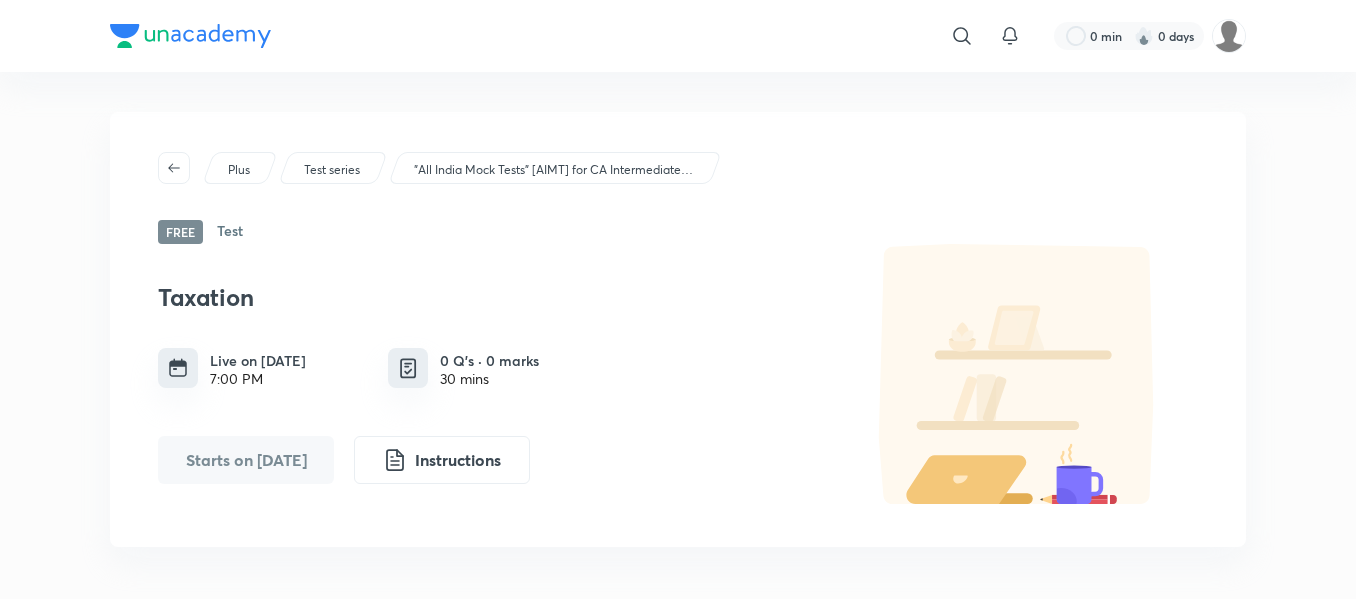 scroll, scrollTop: 0, scrollLeft: 0, axis: both 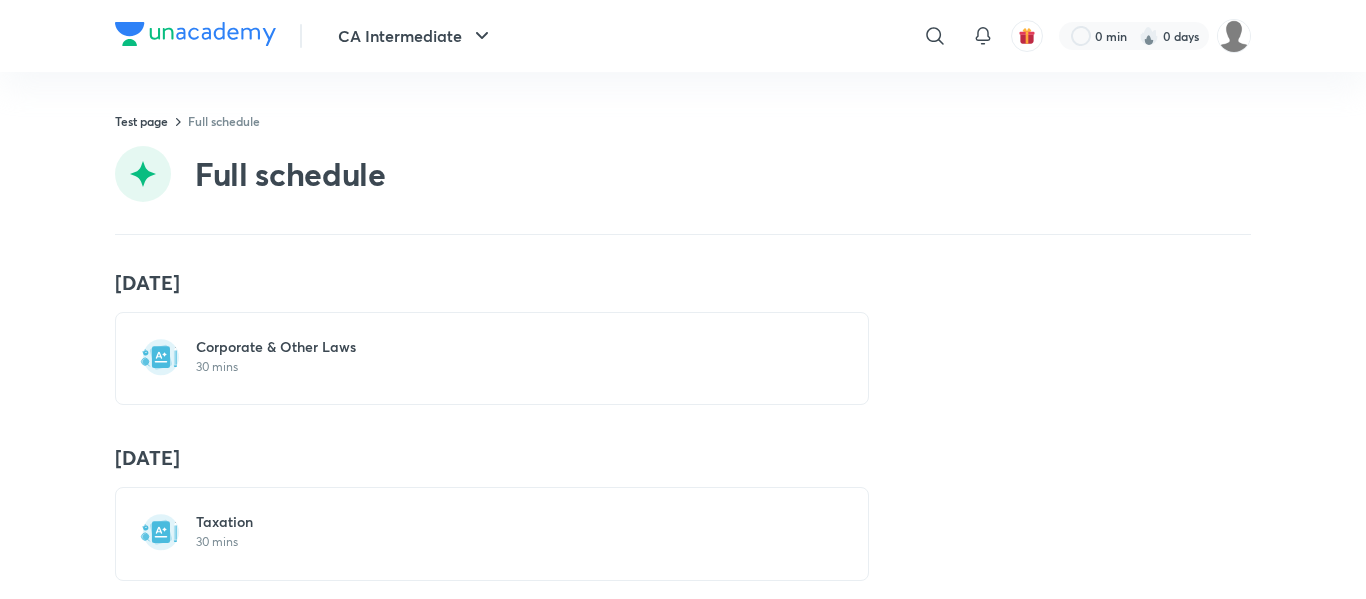 drag, startPoint x: 847, startPoint y: 372, endPoint x: 930, endPoint y: 506, distance: 157.62297 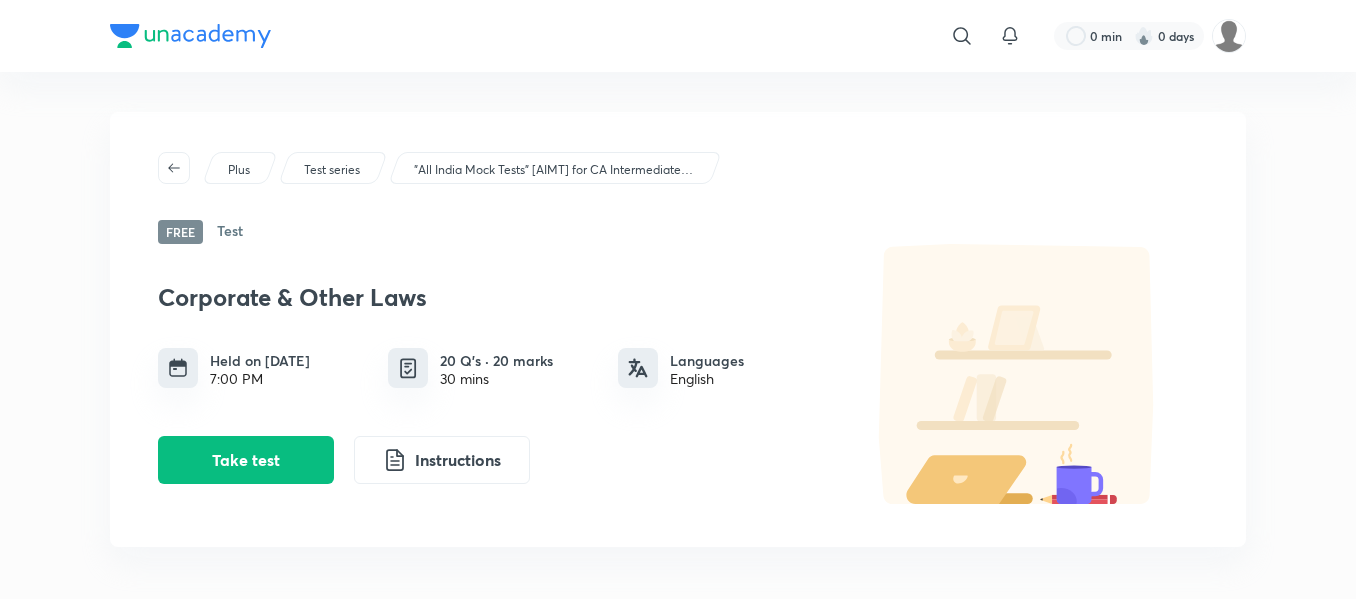 scroll, scrollTop: 65, scrollLeft: 0, axis: vertical 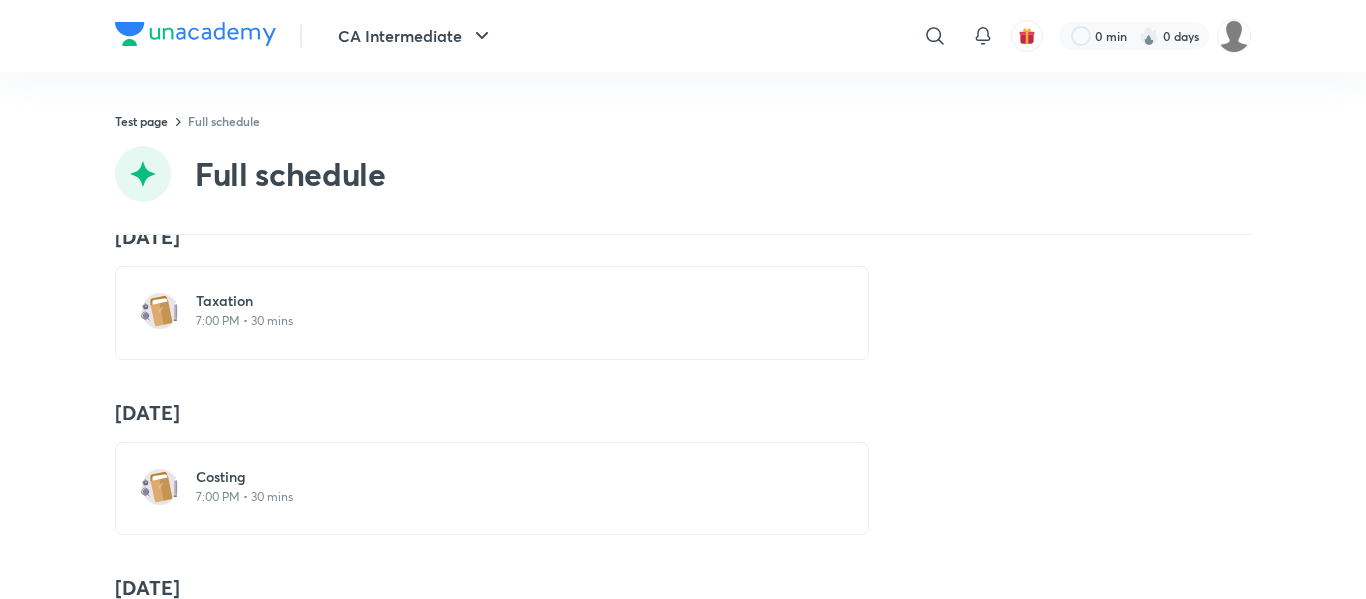 click on "Costing" at bounding box center (504, 477) 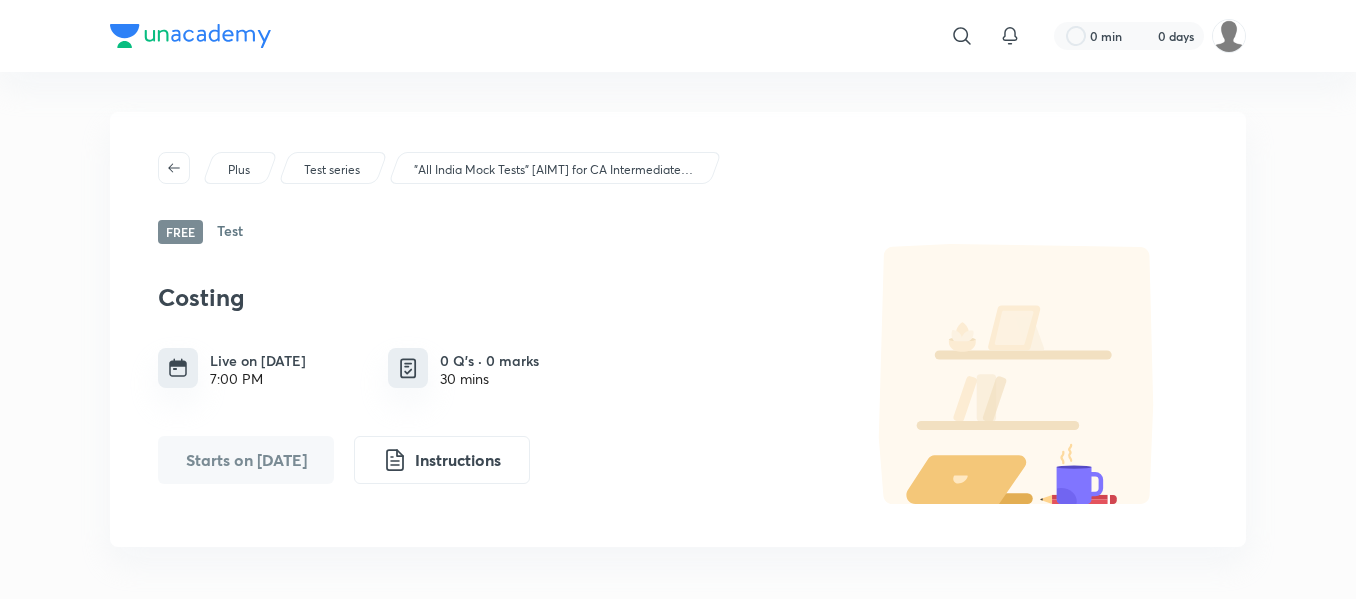 scroll, scrollTop: 0, scrollLeft: 0, axis: both 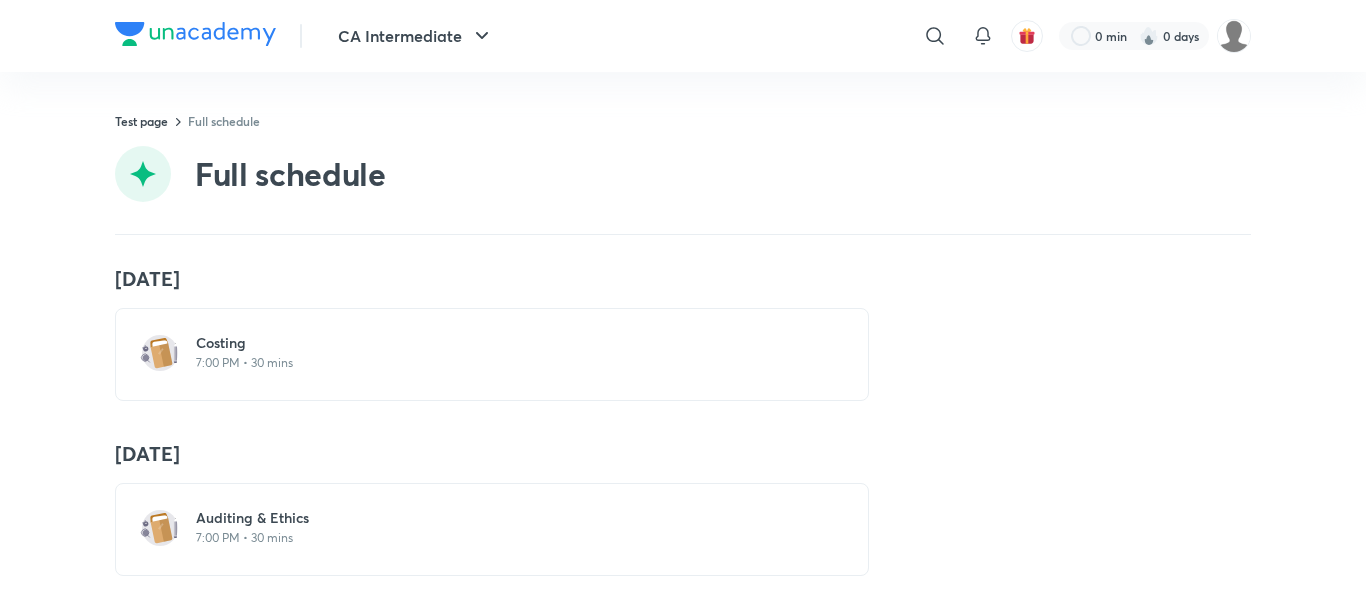 click on "Auditing & Ethics 7:00 PM •  30 mins" at bounding box center (492, 529) 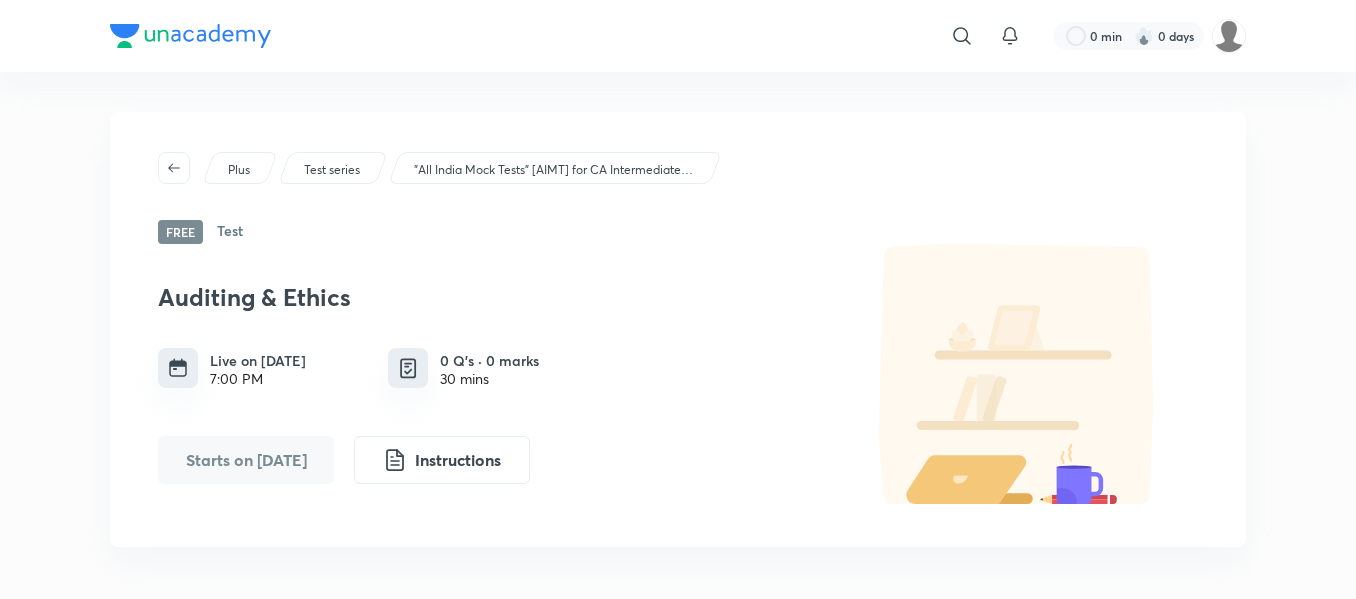 scroll, scrollTop: 0, scrollLeft: 0, axis: both 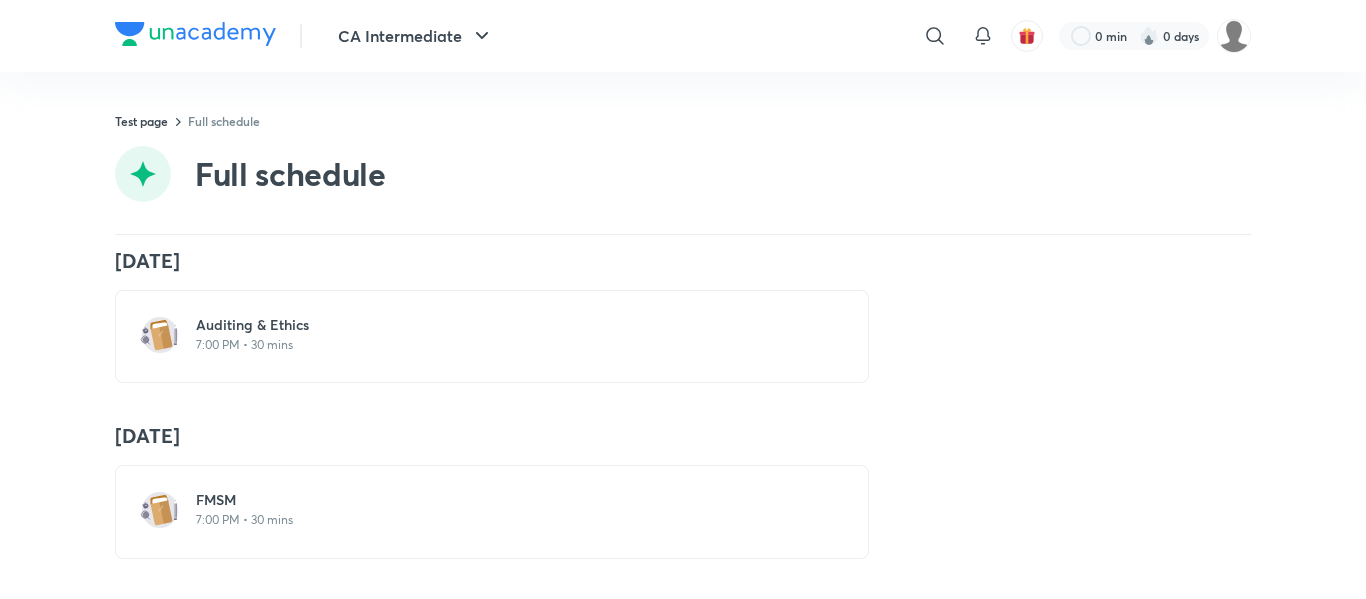 click on "FMSM" at bounding box center [504, 500] 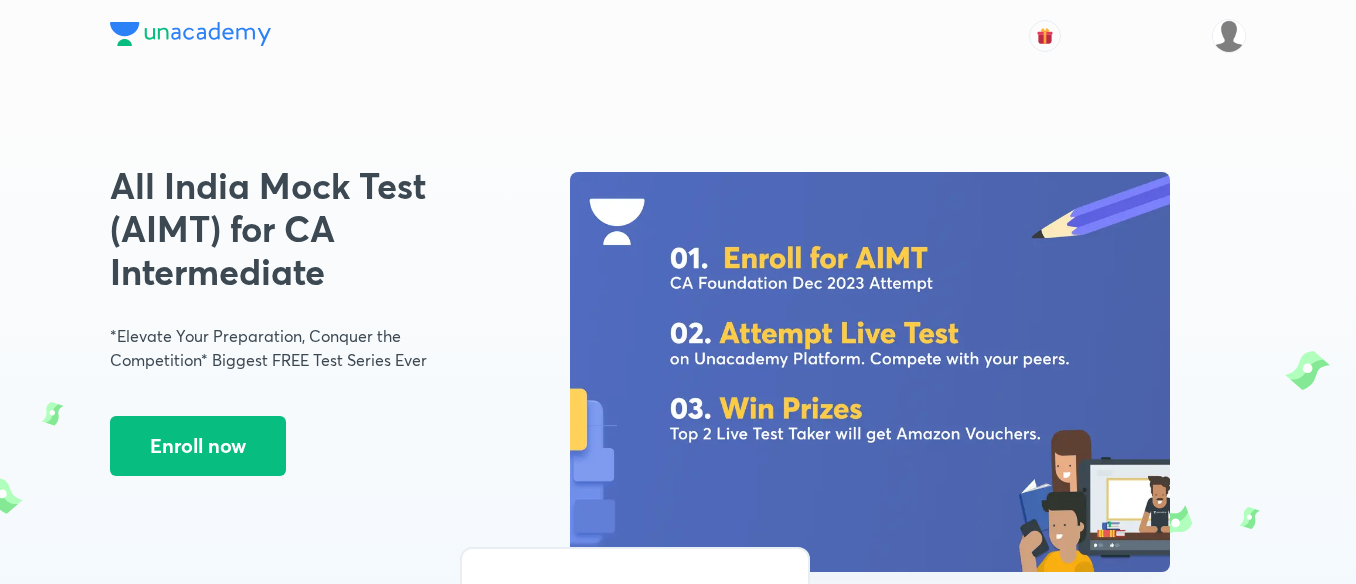 scroll, scrollTop: 1509, scrollLeft: 0, axis: vertical 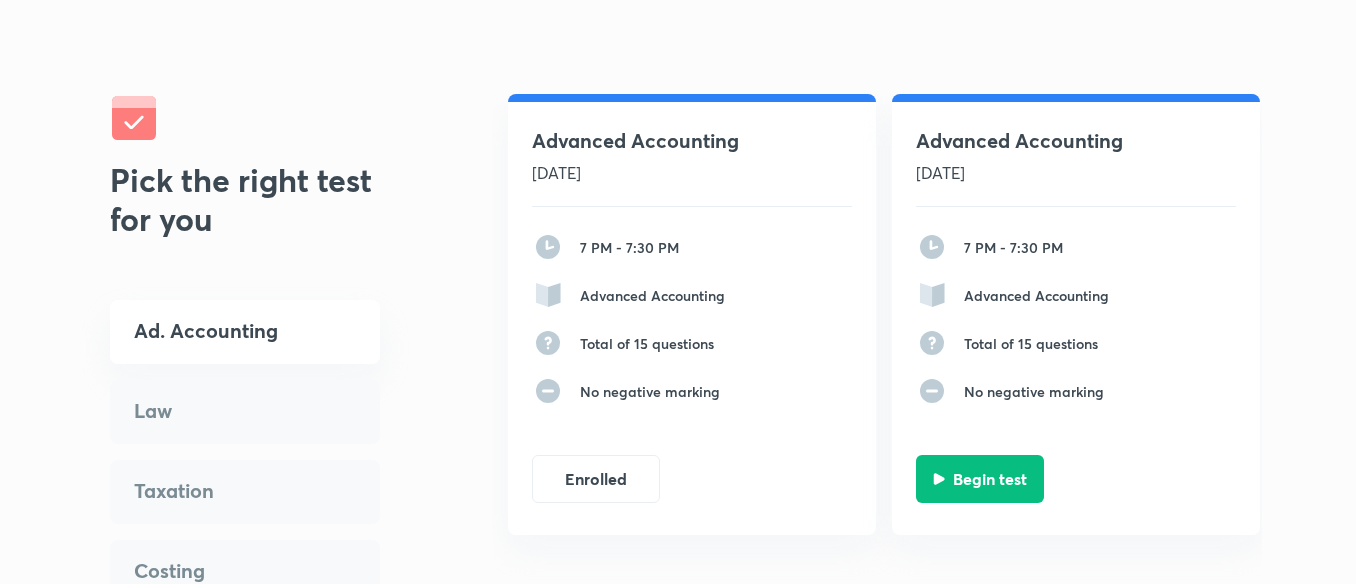 click on "Law" at bounding box center [225, 411] 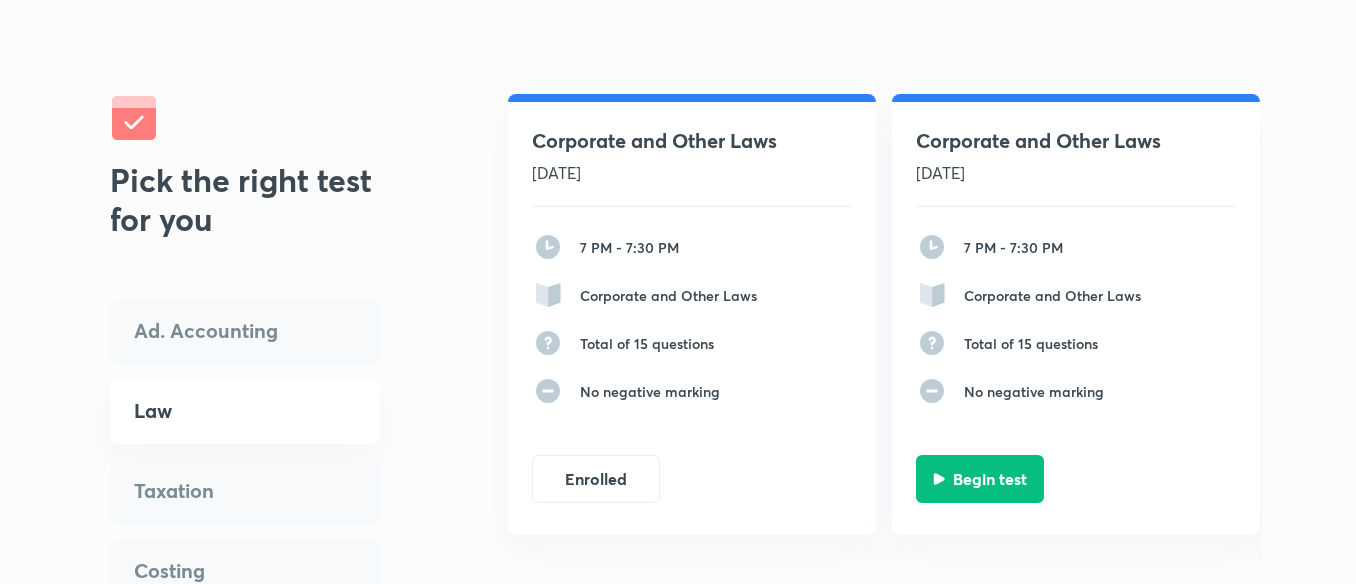 click on "Law" at bounding box center [225, 411] 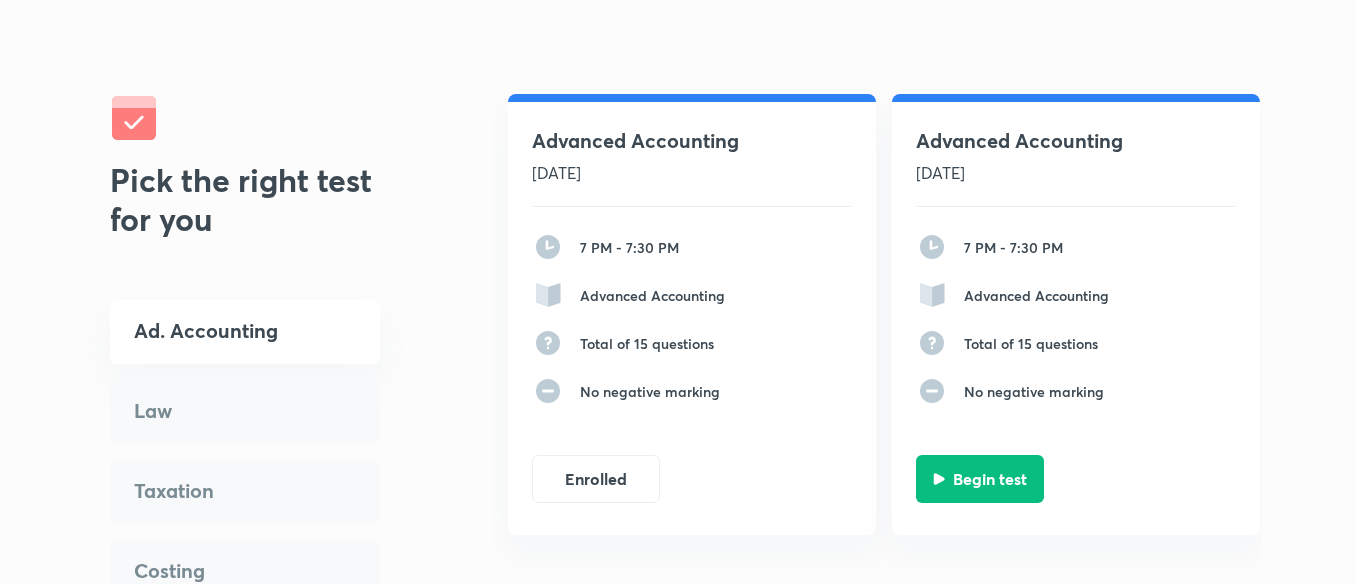 click on "Law" at bounding box center (225, 411) 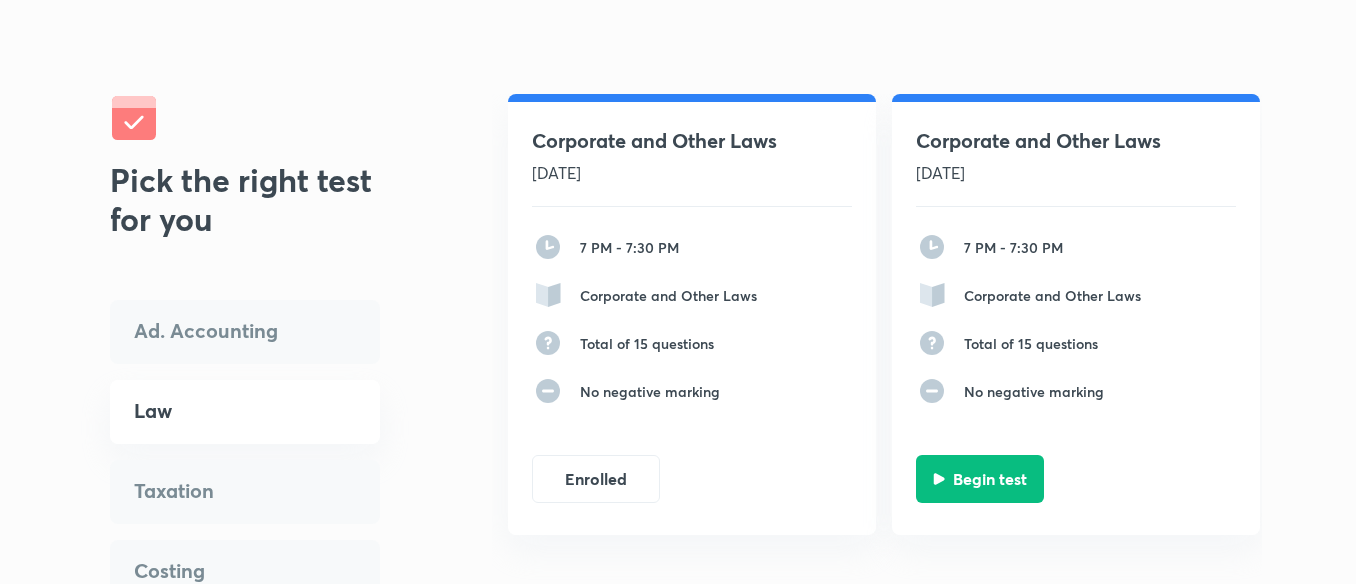 click on "Ad. Accounting" at bounding box center (245, 332) 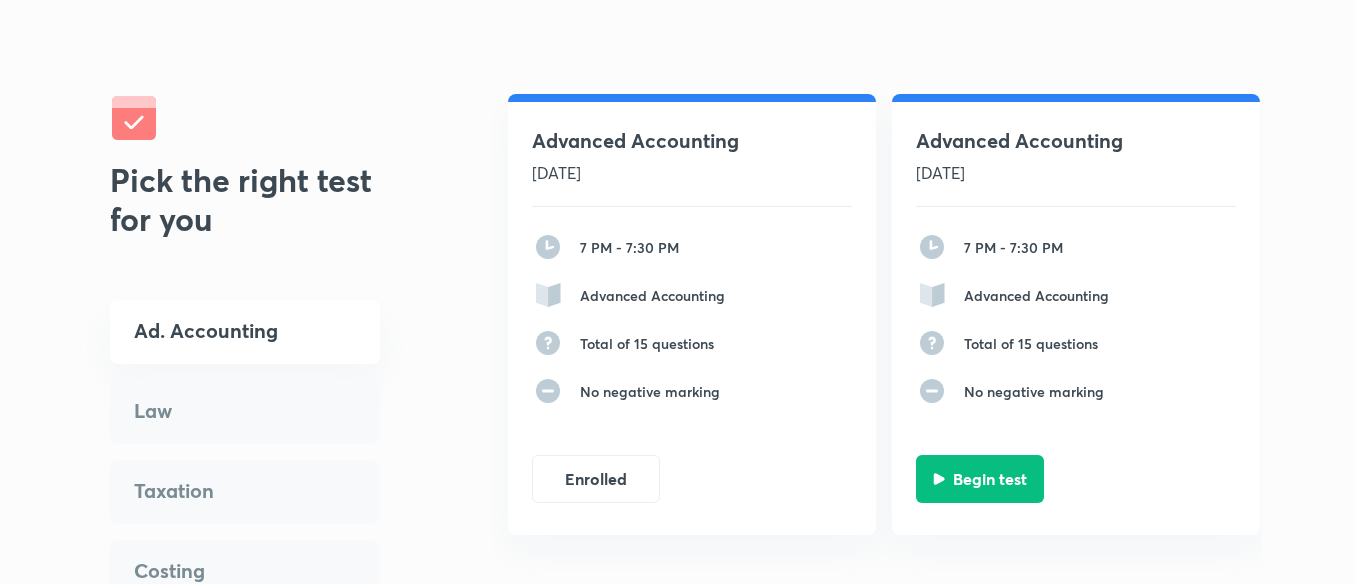 click on "Ad. Accounting" at bounding box center [225, 331] 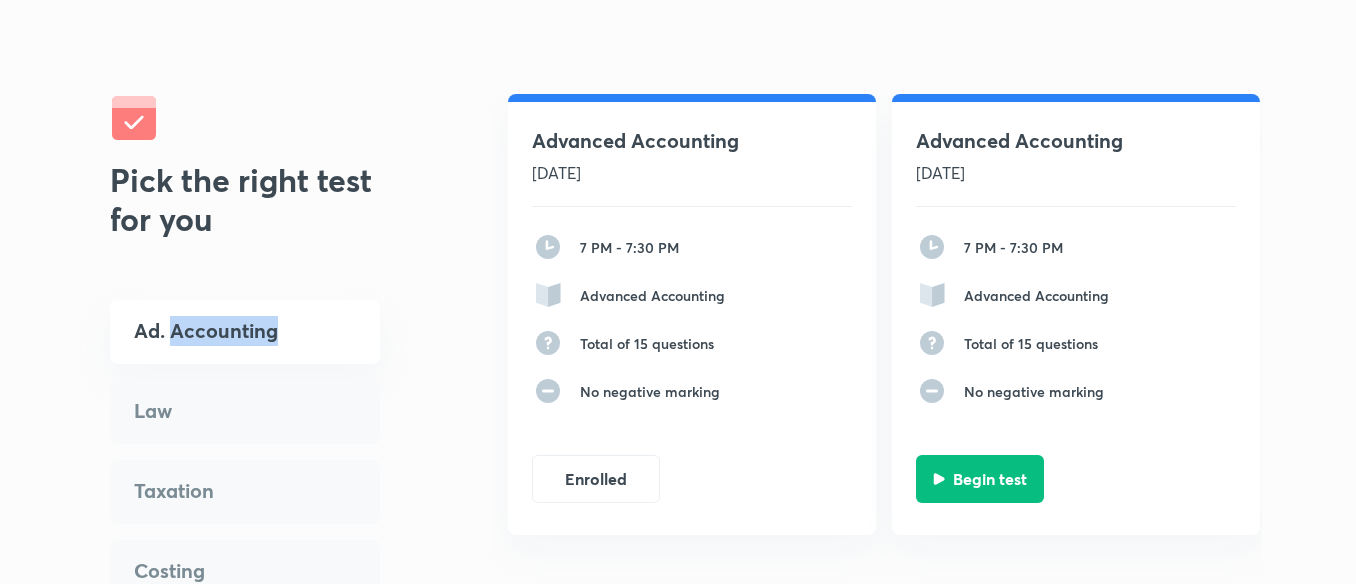 click on "Ad. Accounting" at bounding box center (245, 340) 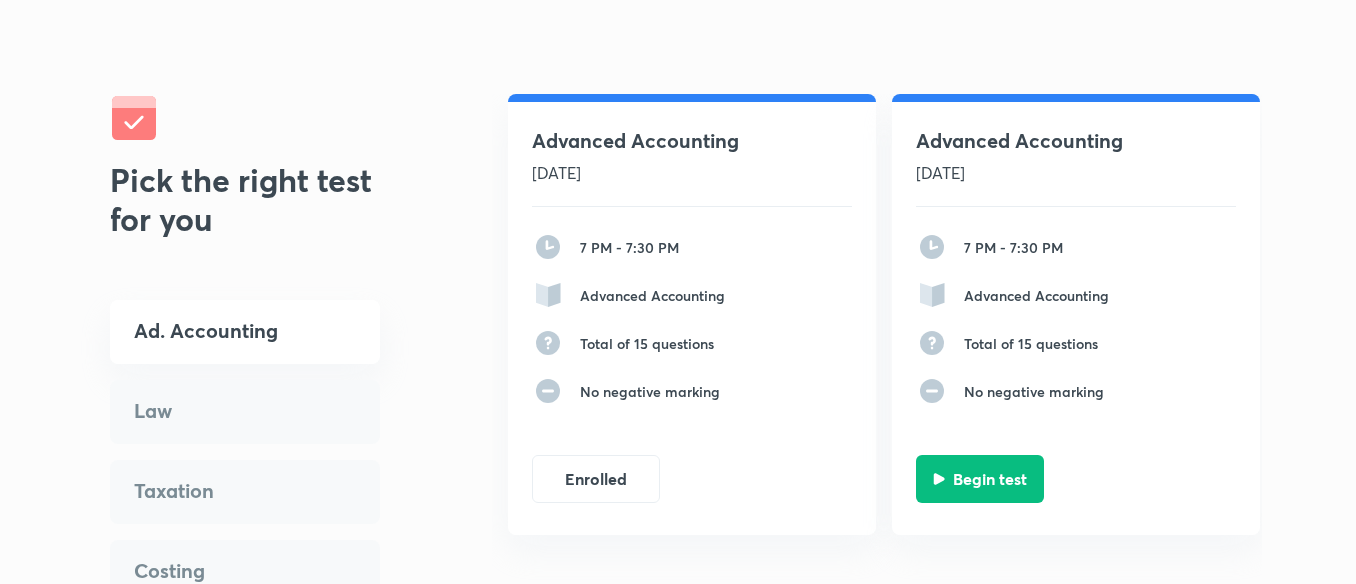 click on "Law" at bounding box center [225, 411] 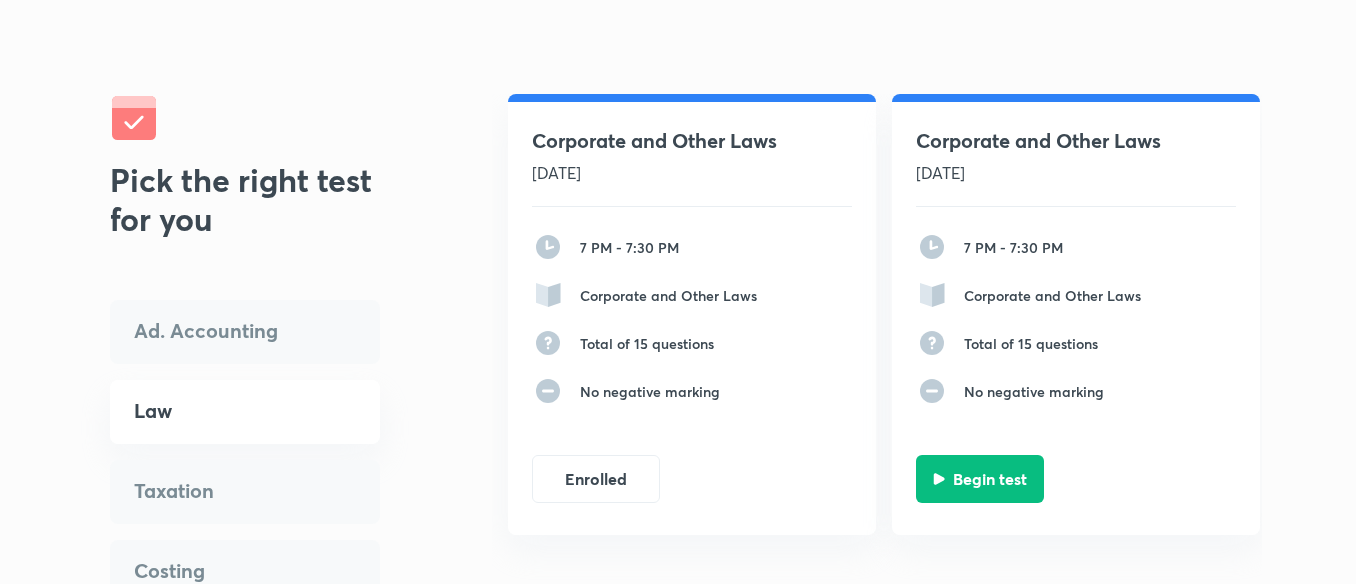 click on "Taxation" at bounding box center (225, 491) 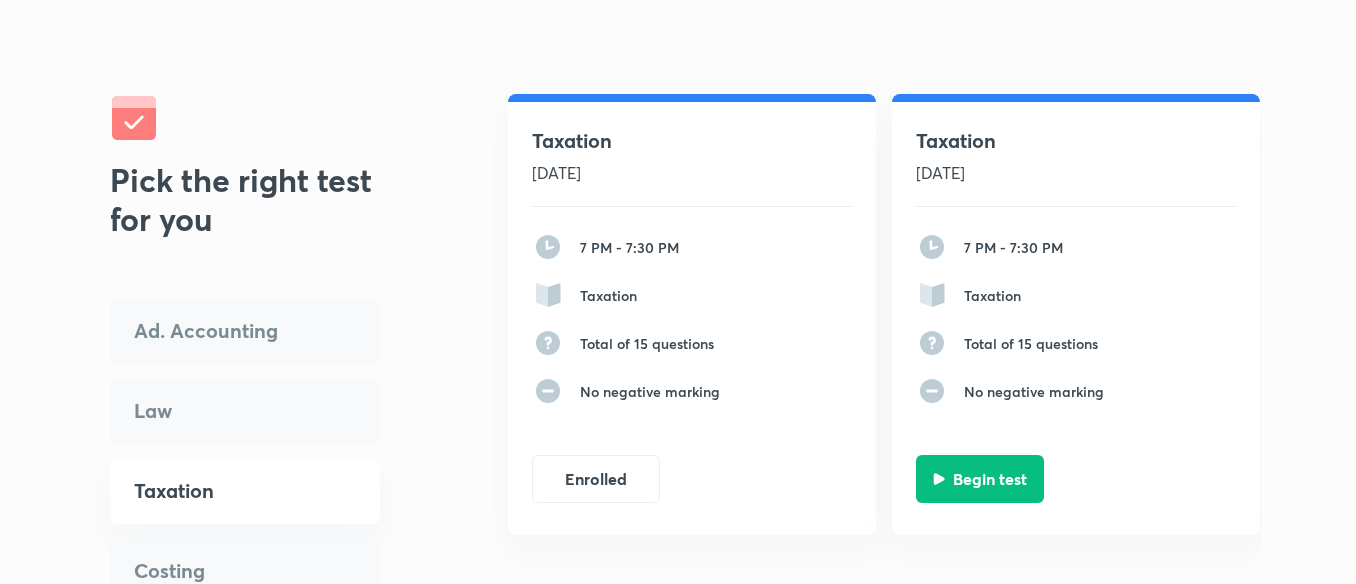 click on "Costing" at bounding box center [245, 572] 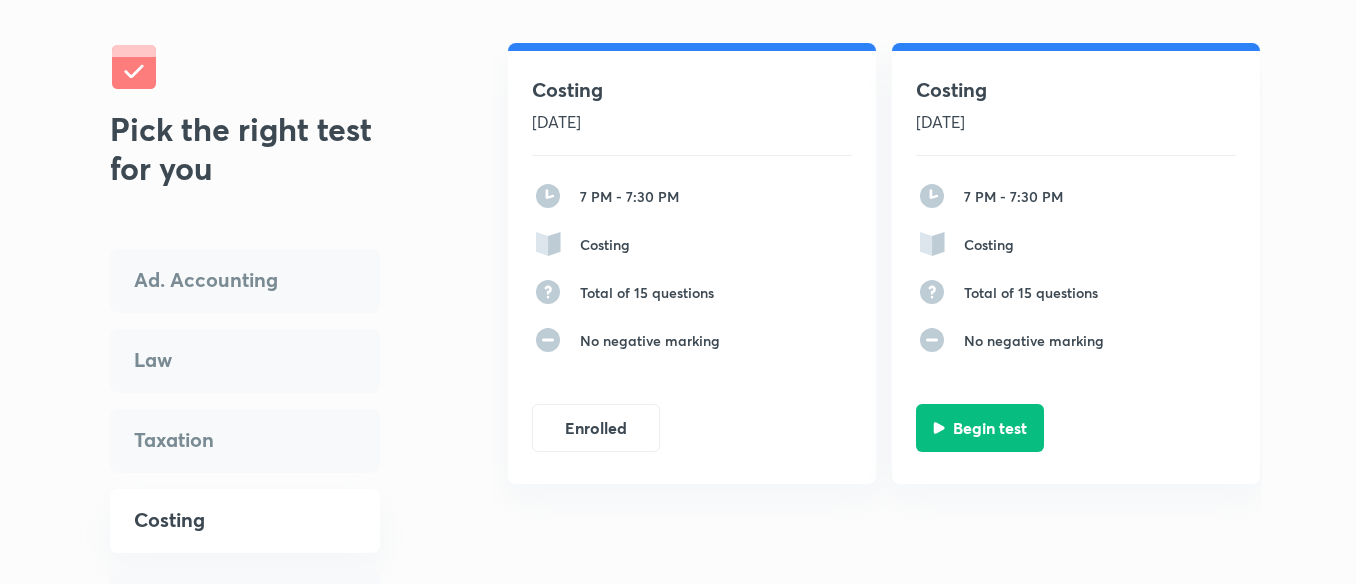 scroll, scrollTop: 1805, scrollLeft: 0, axis: vertical 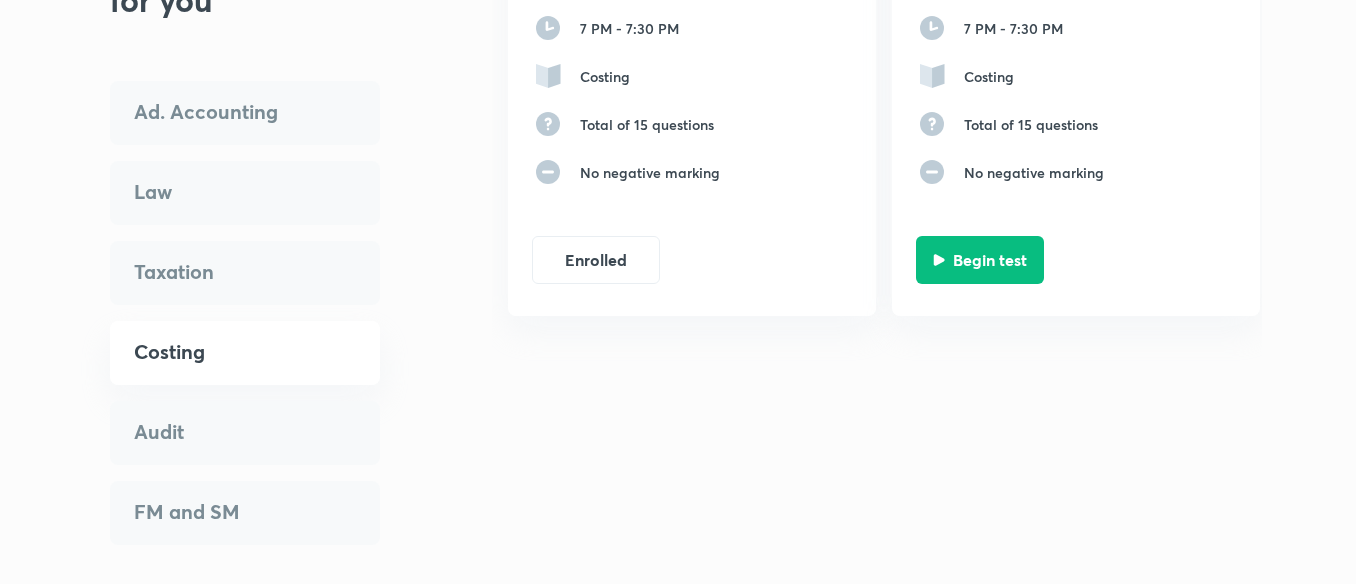 click on "Audit" at bounding box center [225, 432] 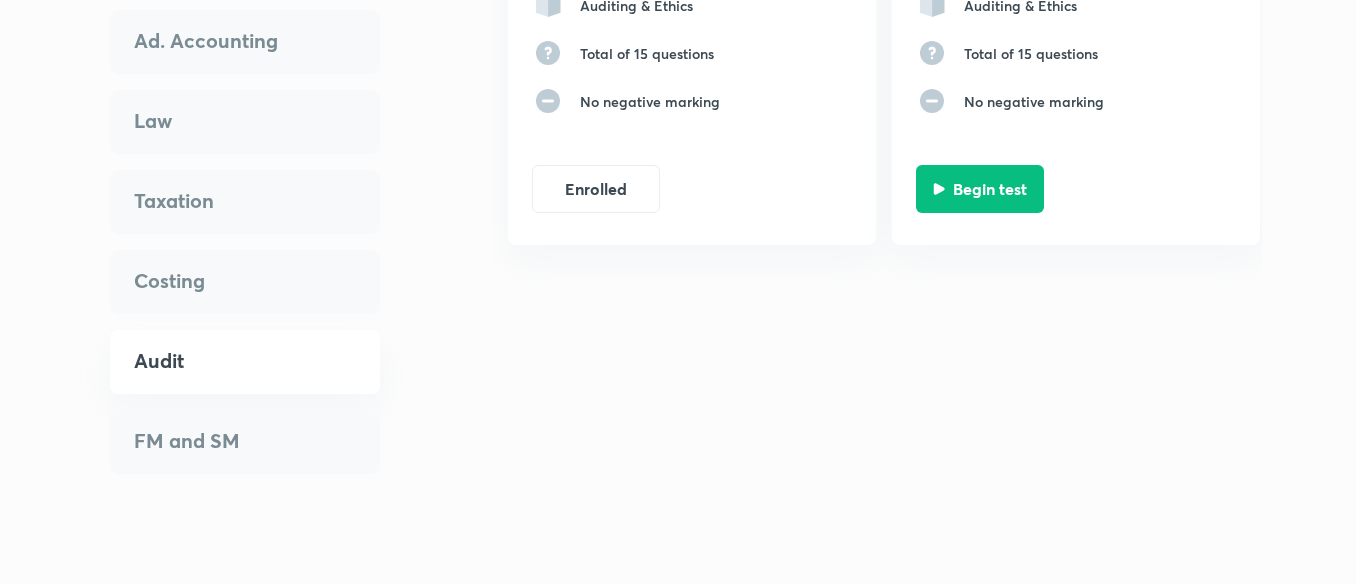scroll, scrollTop: 1886, scrollLeft: 10, axis: both 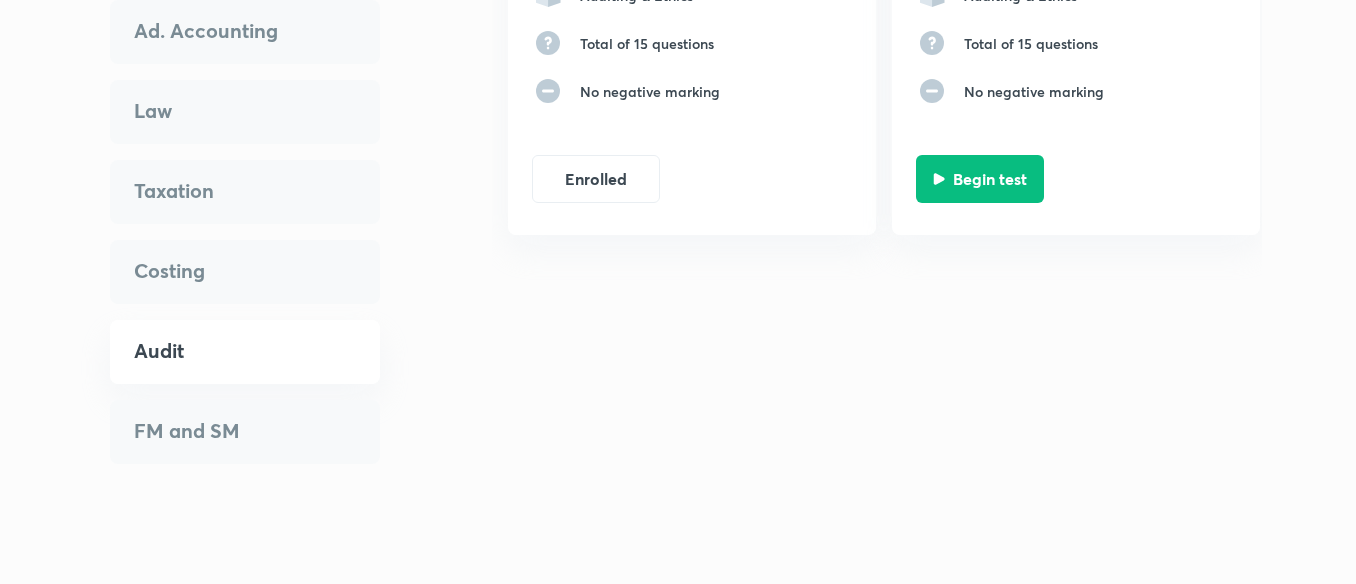 click on "FM and SM" at bounding box center [245, 432] 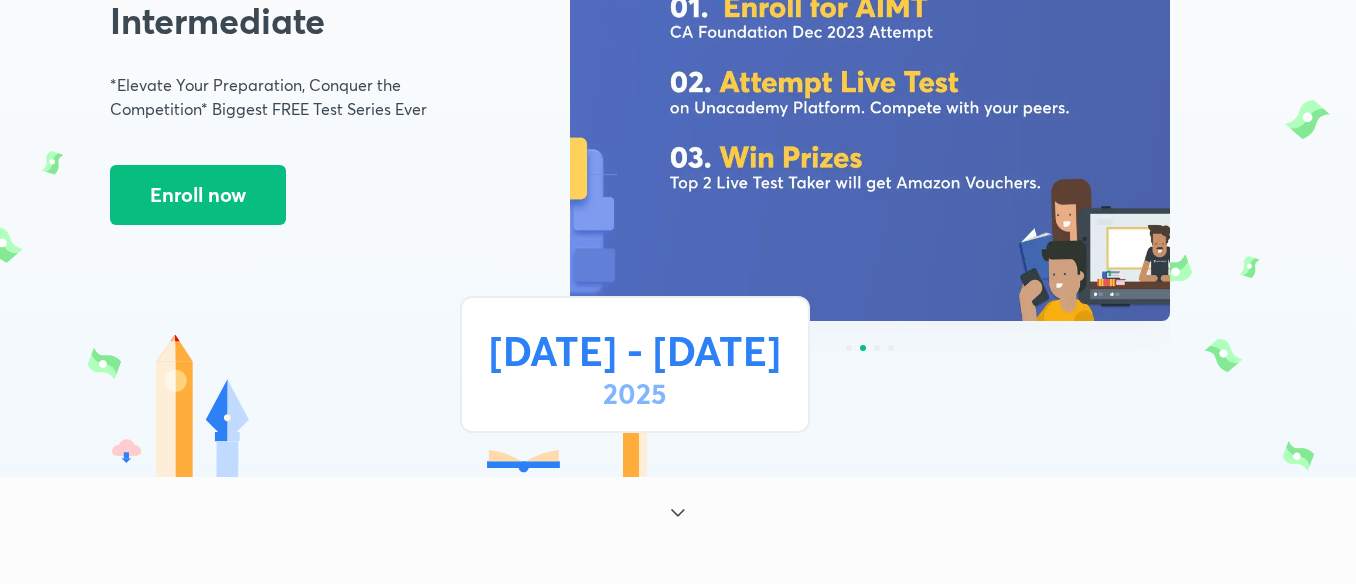 scroll, scrollTop: 252, scrollLeft: 10, axis: both 